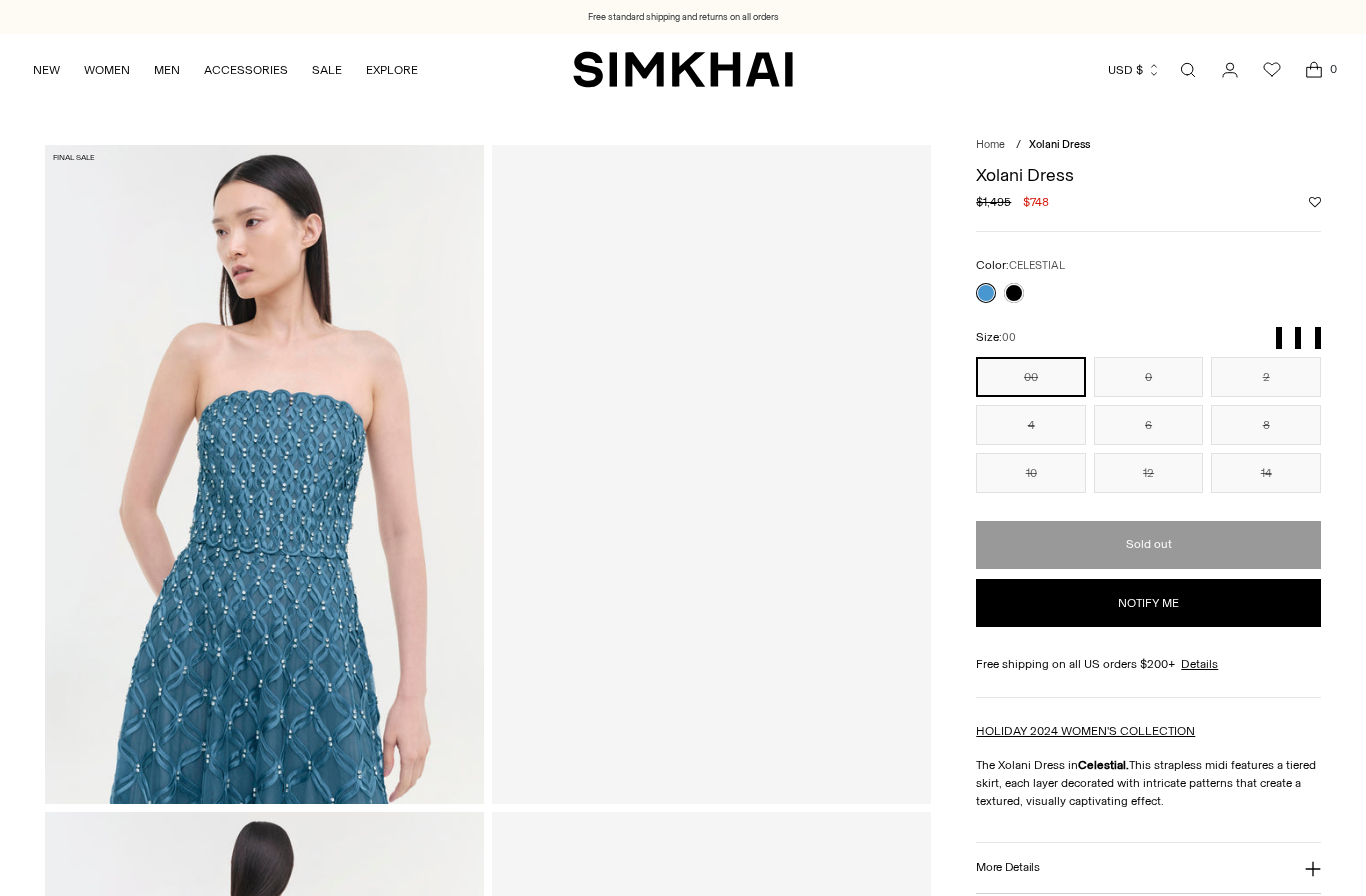 scroll, scrollTop: 0, scrollLeft: 0, axis: both 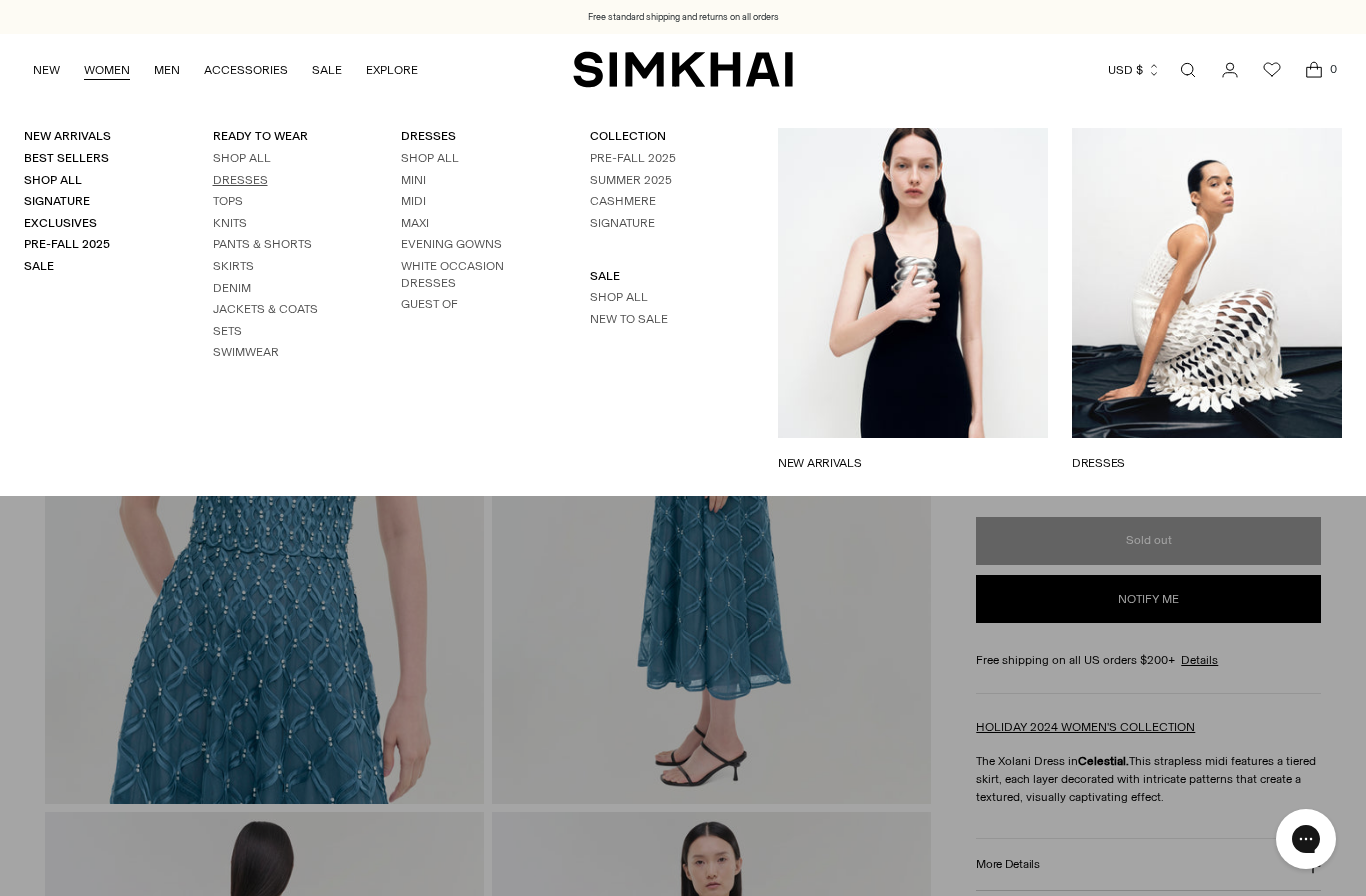 click on "Dresses" at bounding box center [240, 180] 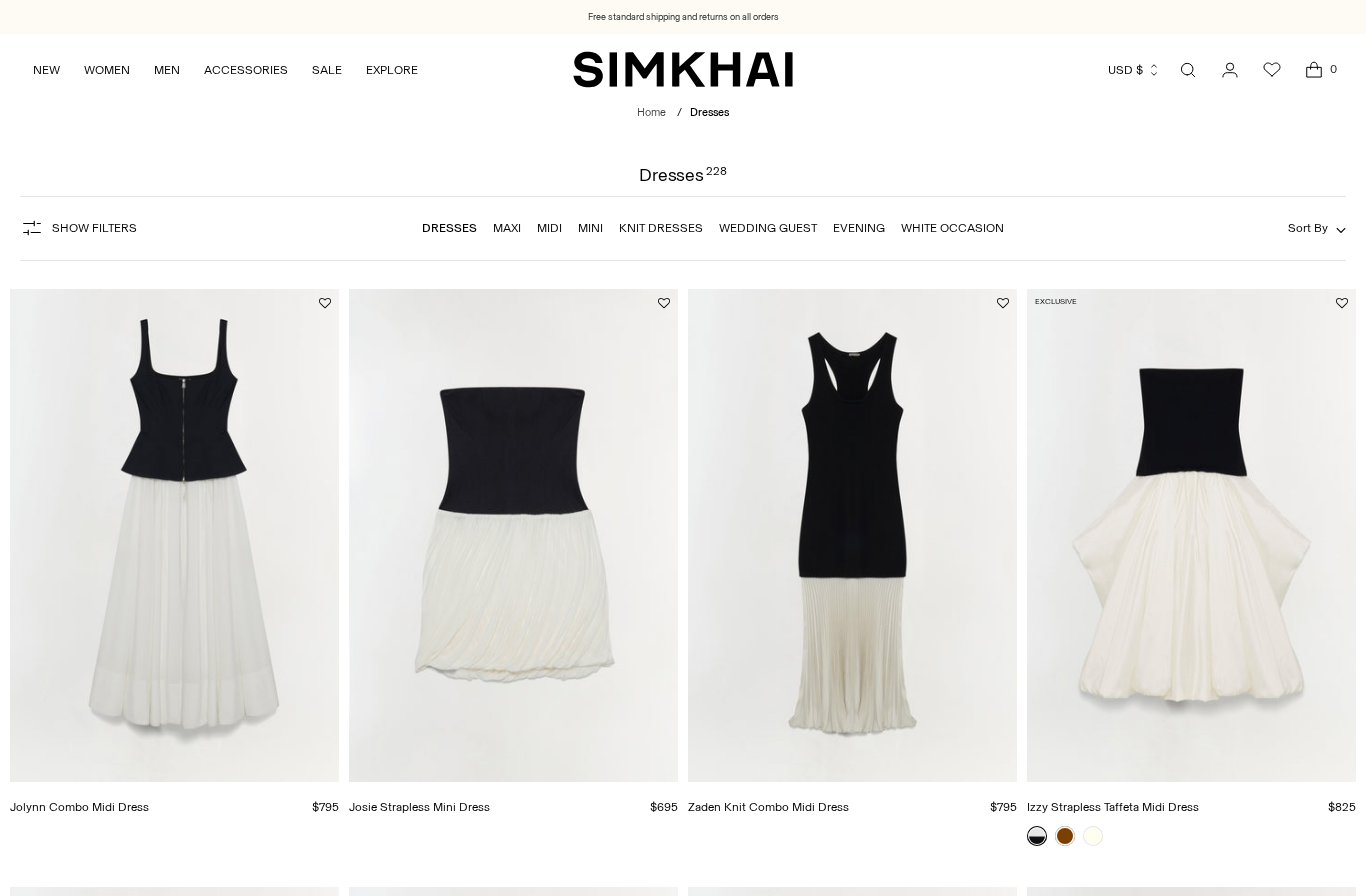 scroll, scrollTop: 0, scrollLeft: 0, axis: both 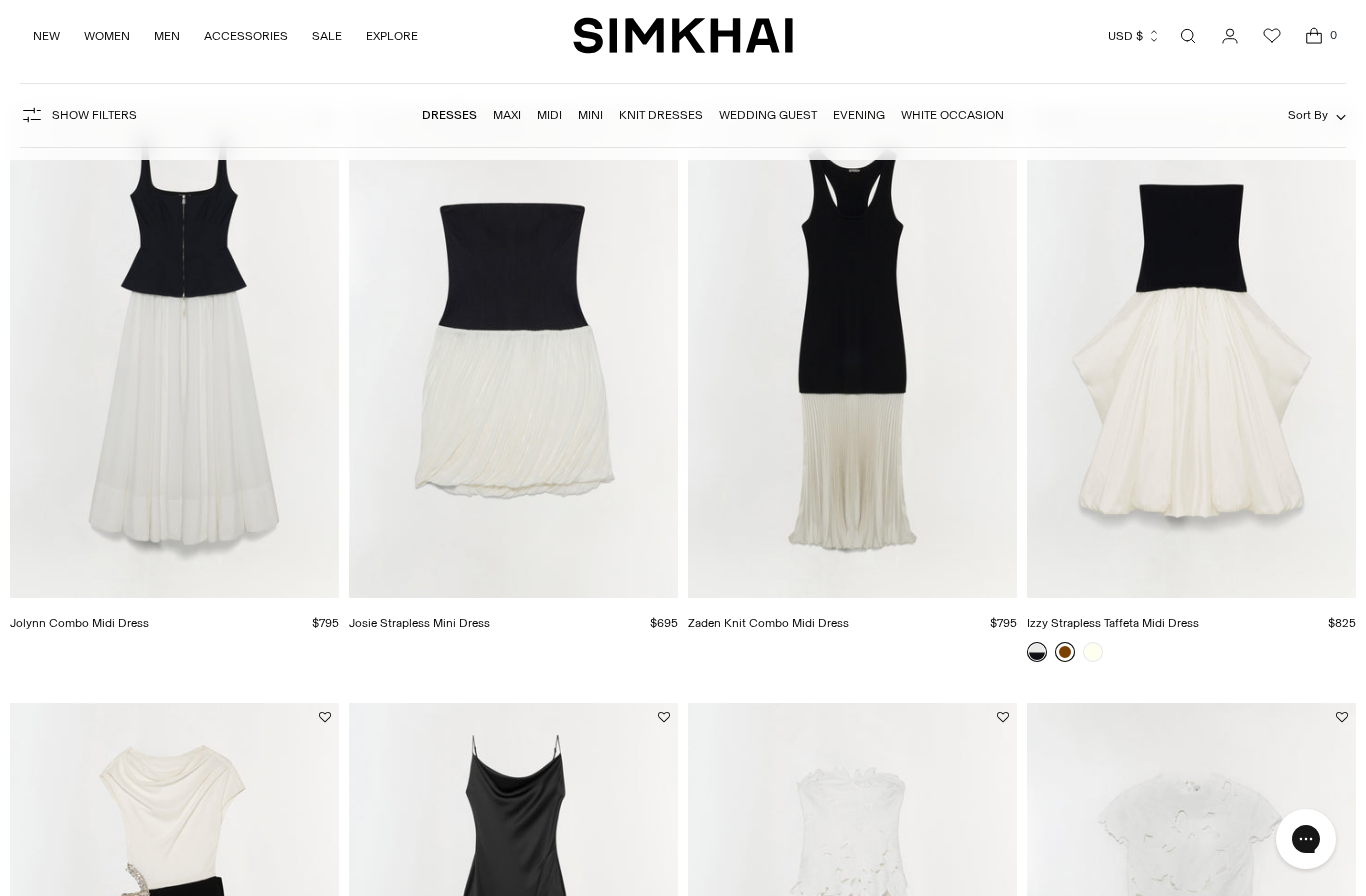click at bounding box center [1065, 652] 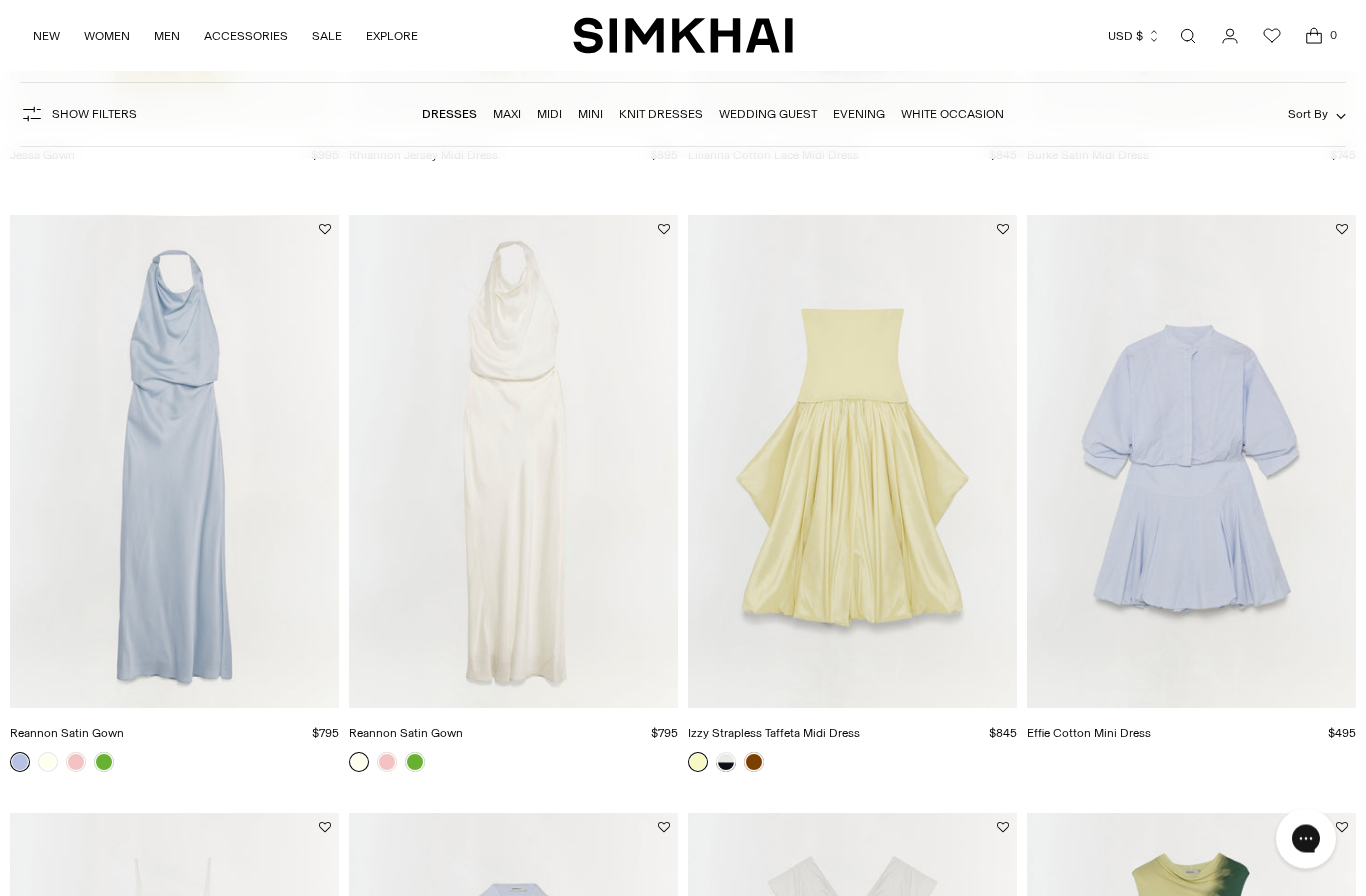 scroll, scrollTop: 2428, scrollLeft: 0, axis: vertical 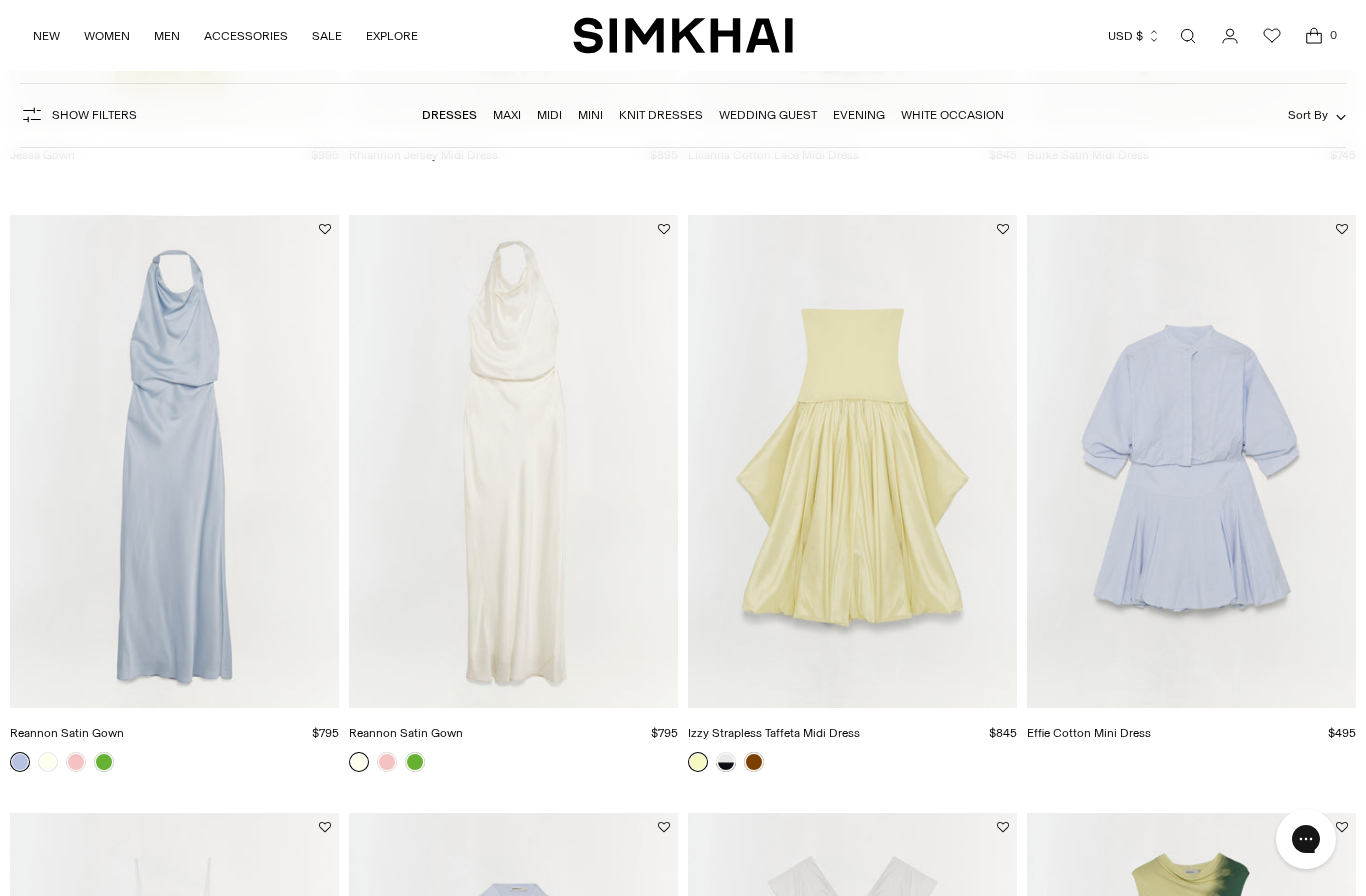 click at bounding box center [852, 462] 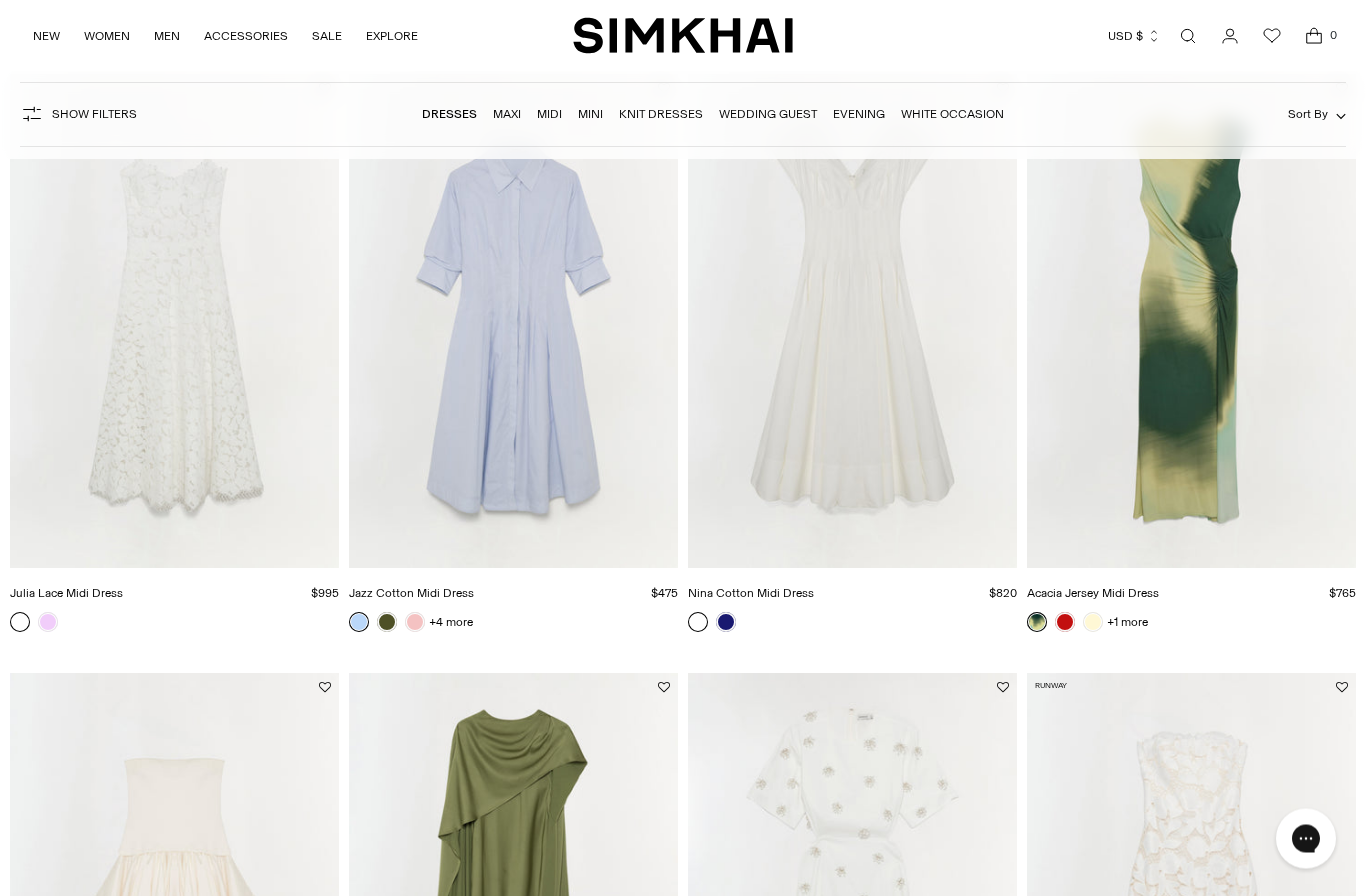 scroll, scrollTop: 3167, scrollLeft: 0, axis: vertical 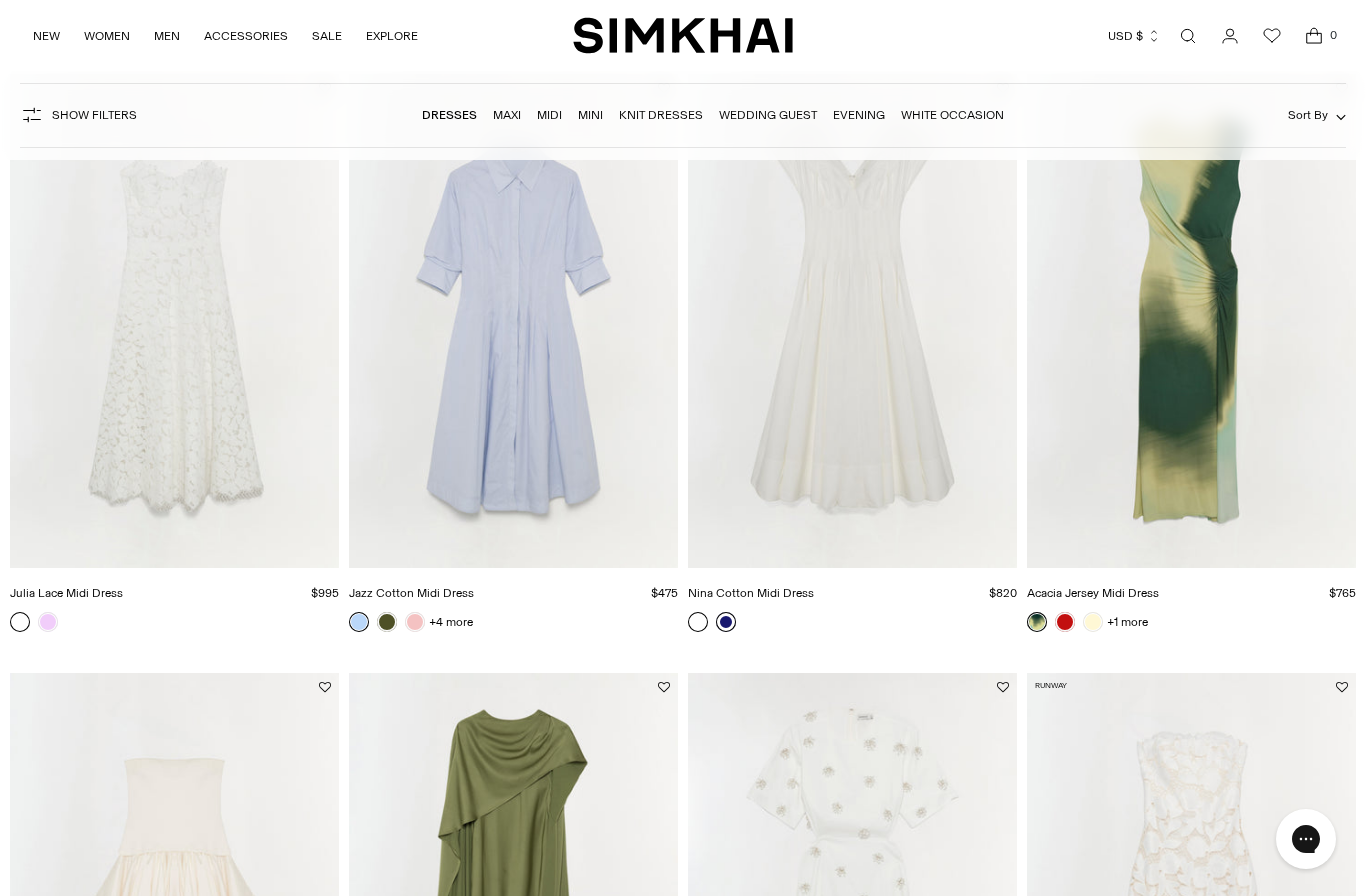 click at bounding box center [726, 622] 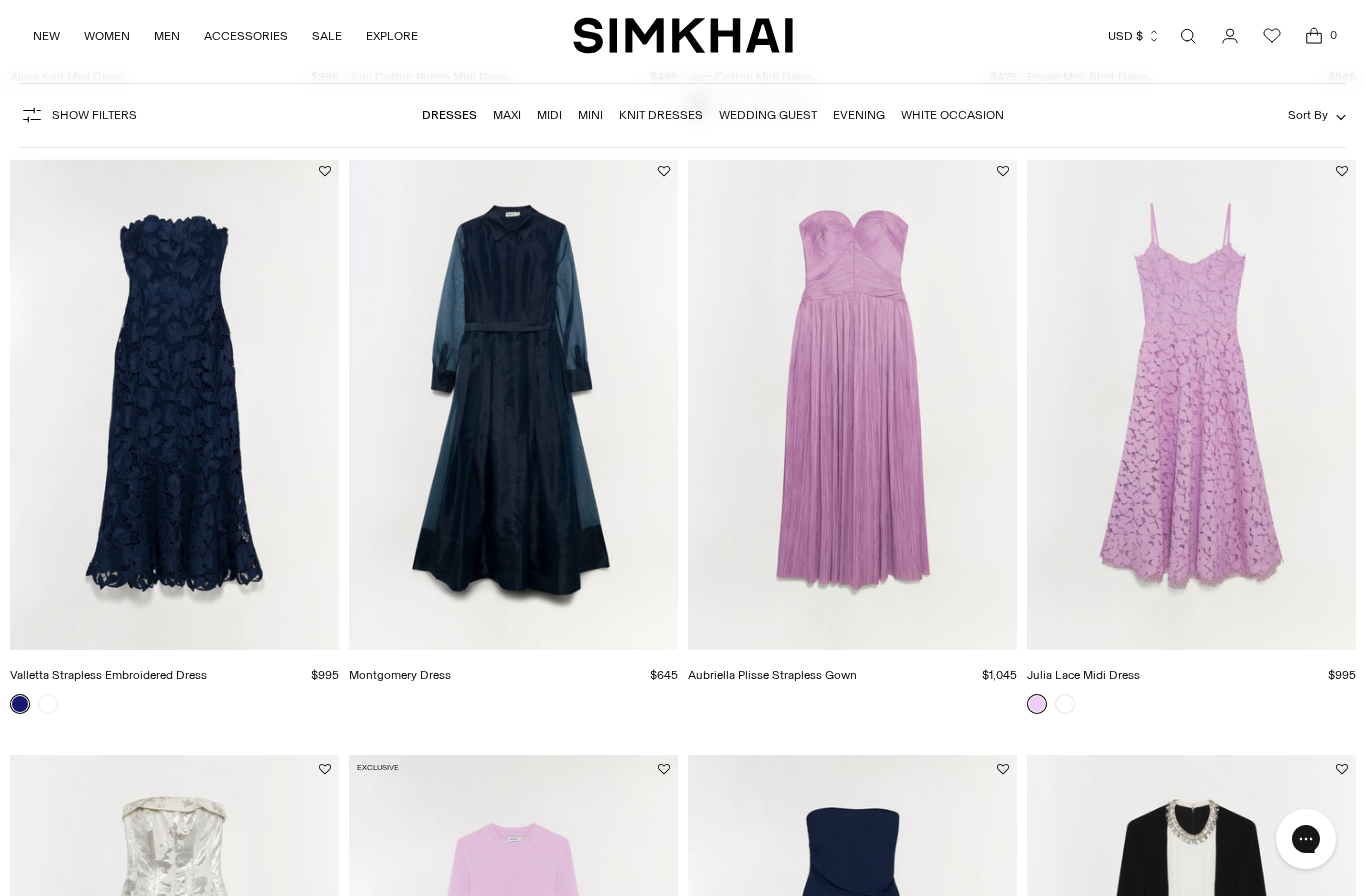 scroll, scrollTop: 4881, scrollLeft: 0, axis: vertical 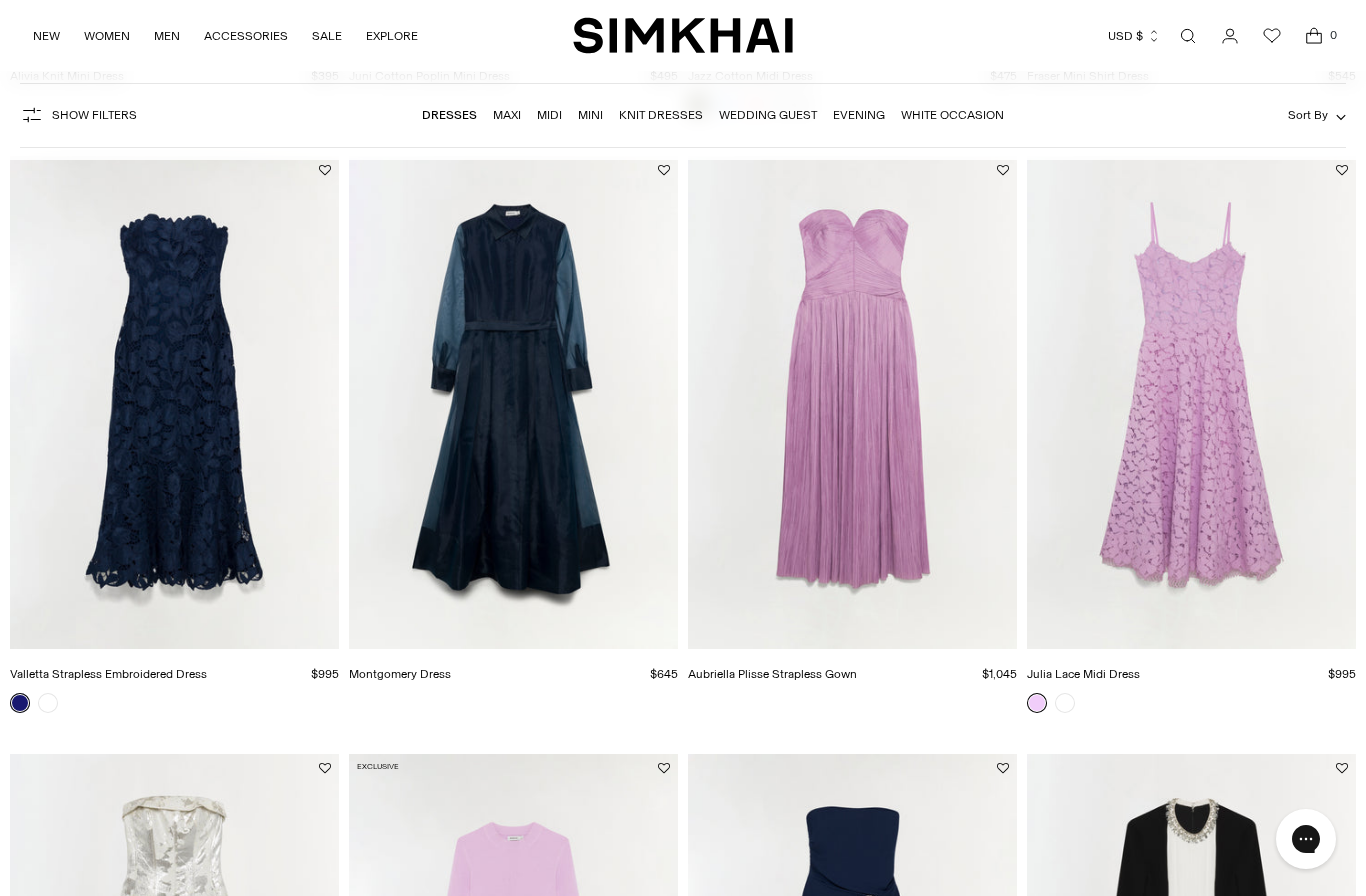 click at bounding box center (174, 403) 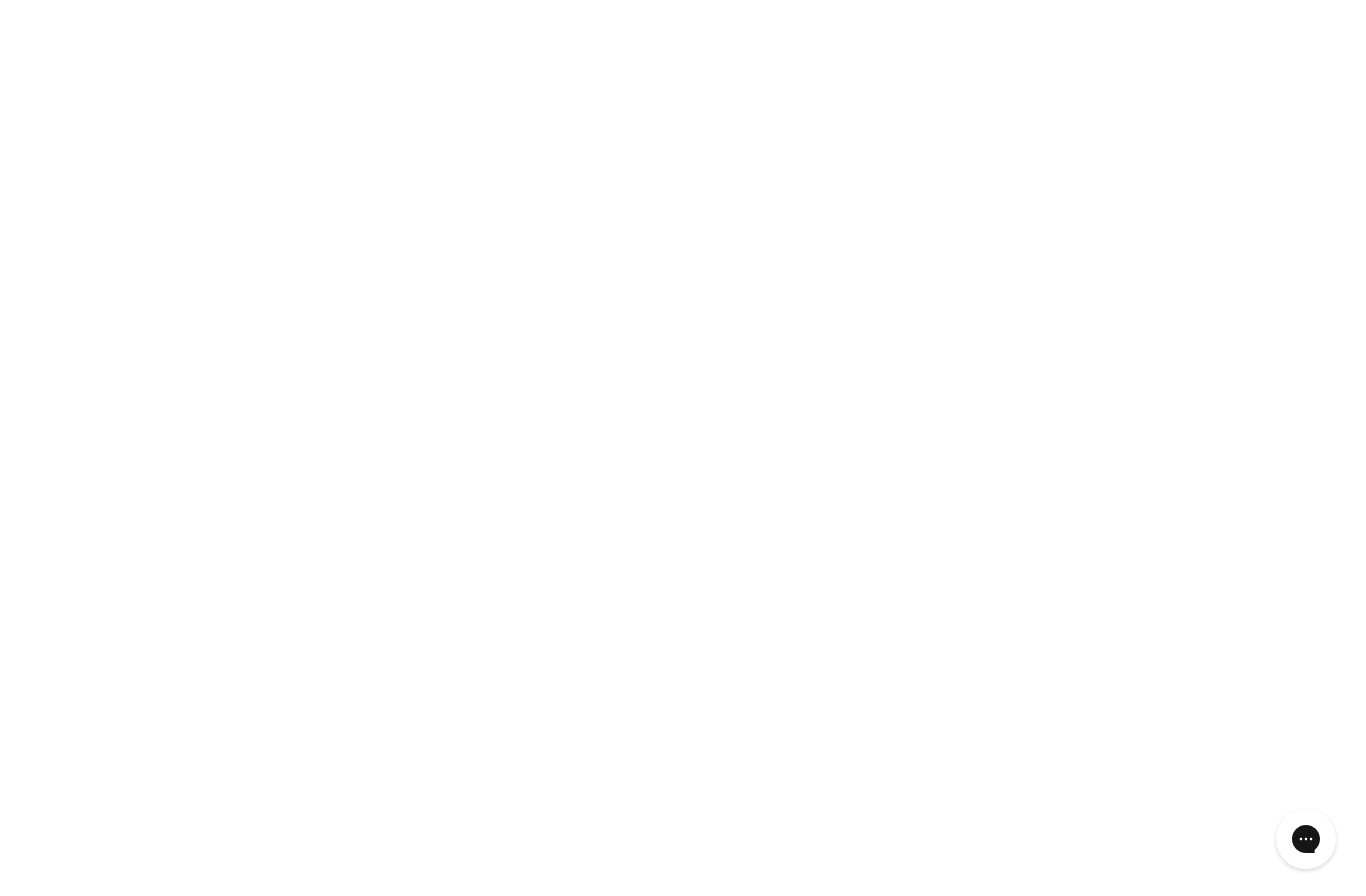 click at bounding box center (174, 403) 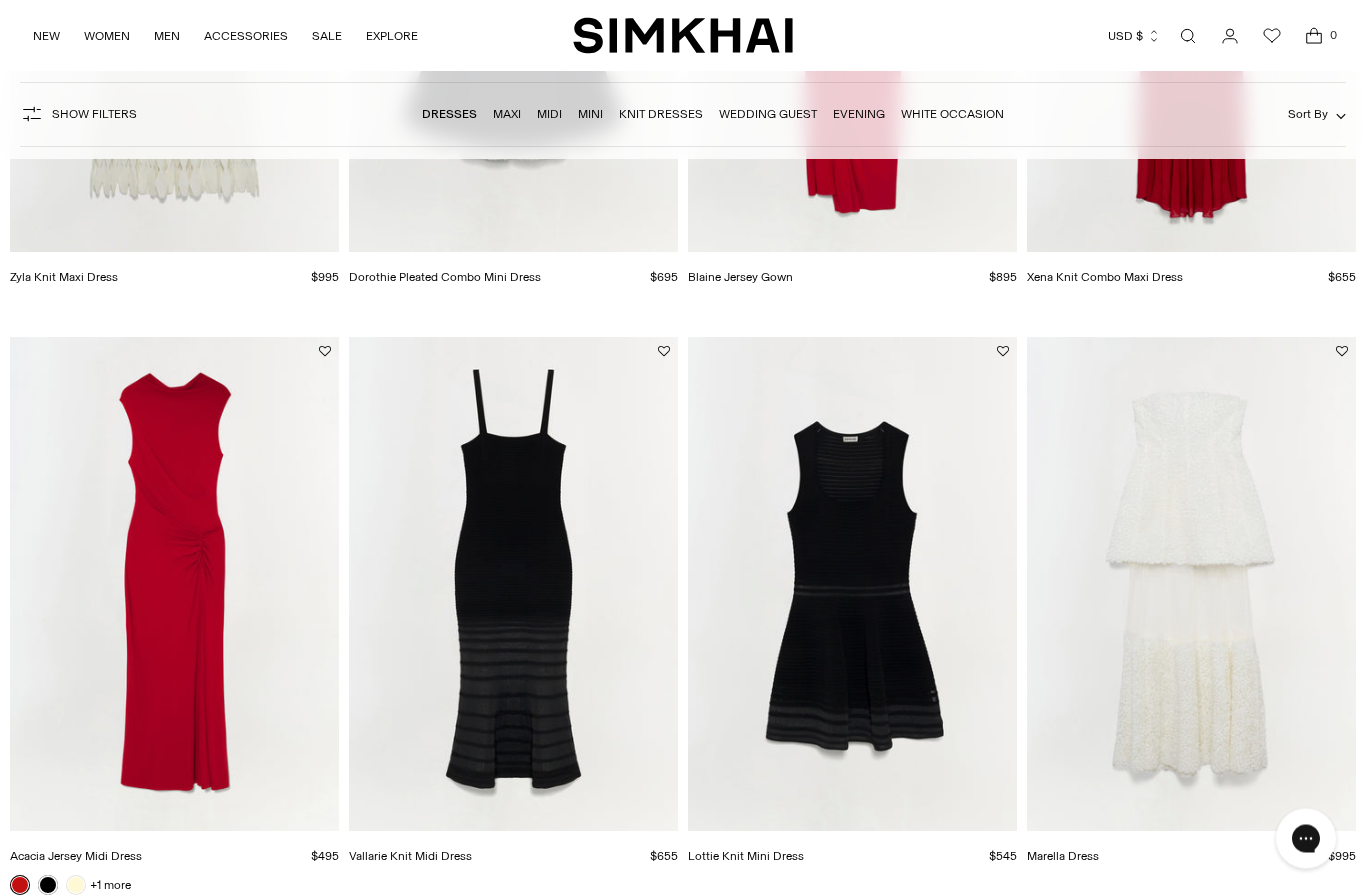 scroll, scrollTop: 6639, scrollLeft: 0, axis: vertical 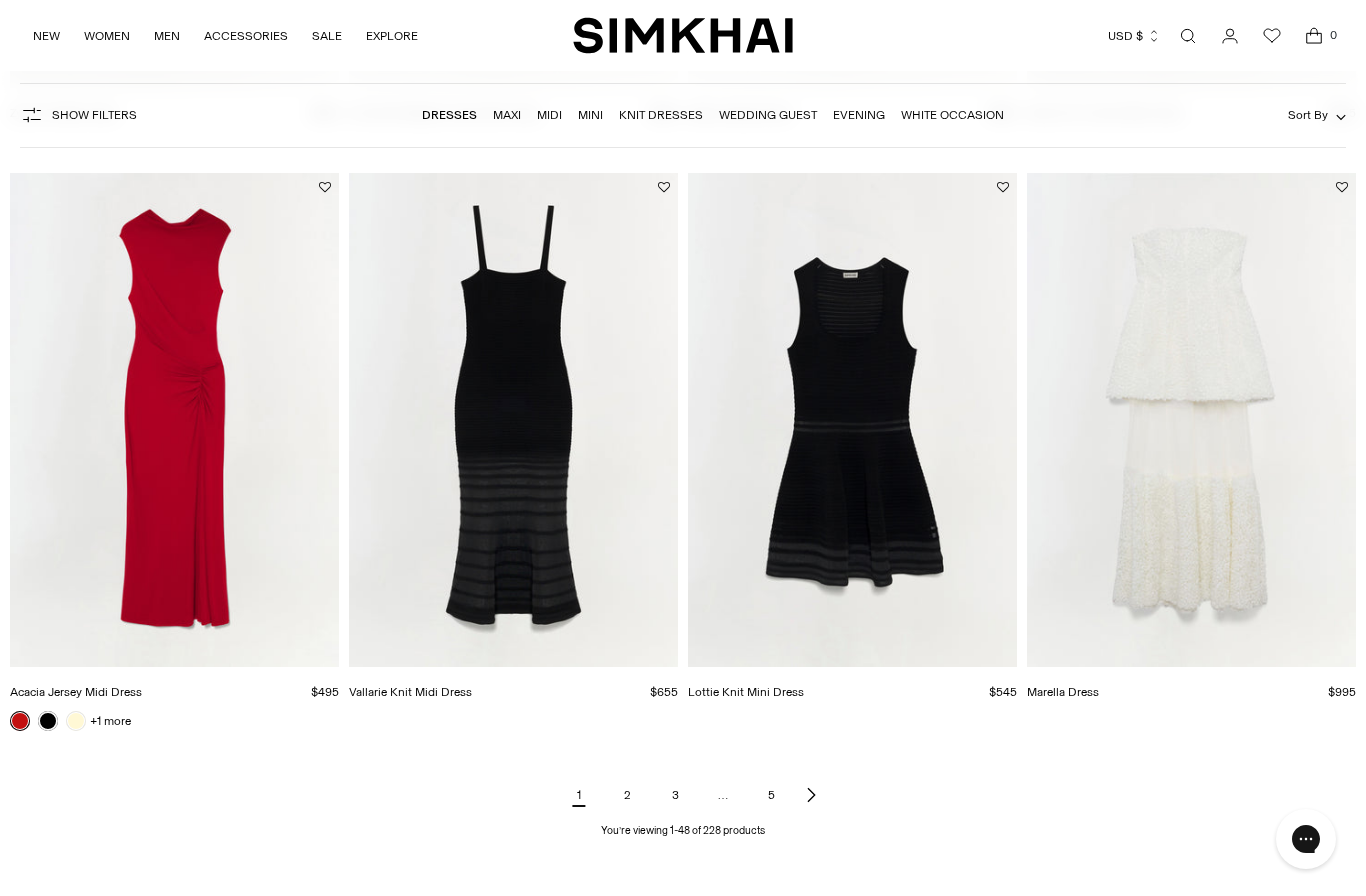 click at bounding box center [811, 795] 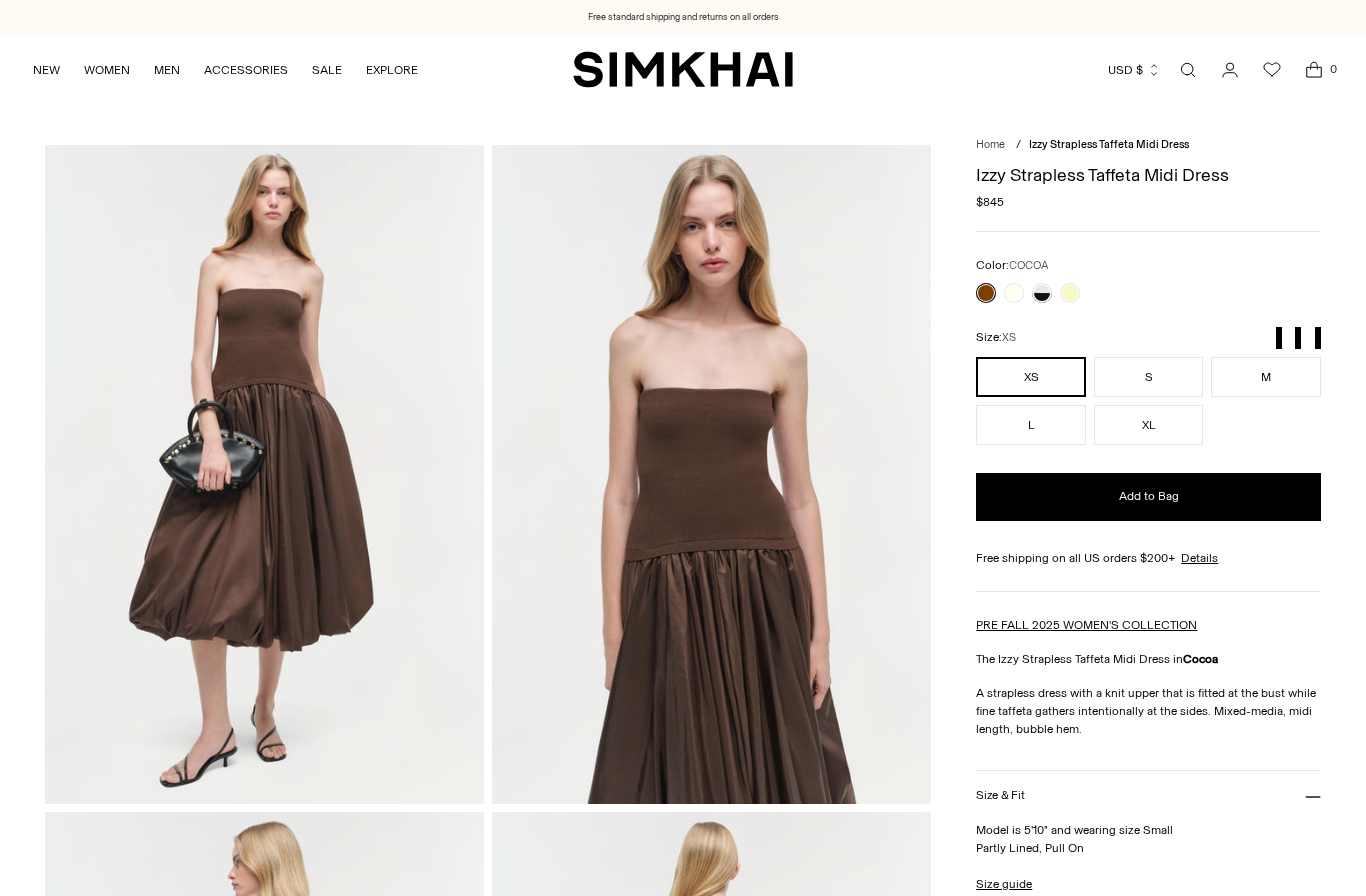scroll, scrollTop: 0, scrollLeft: 0, axis: both 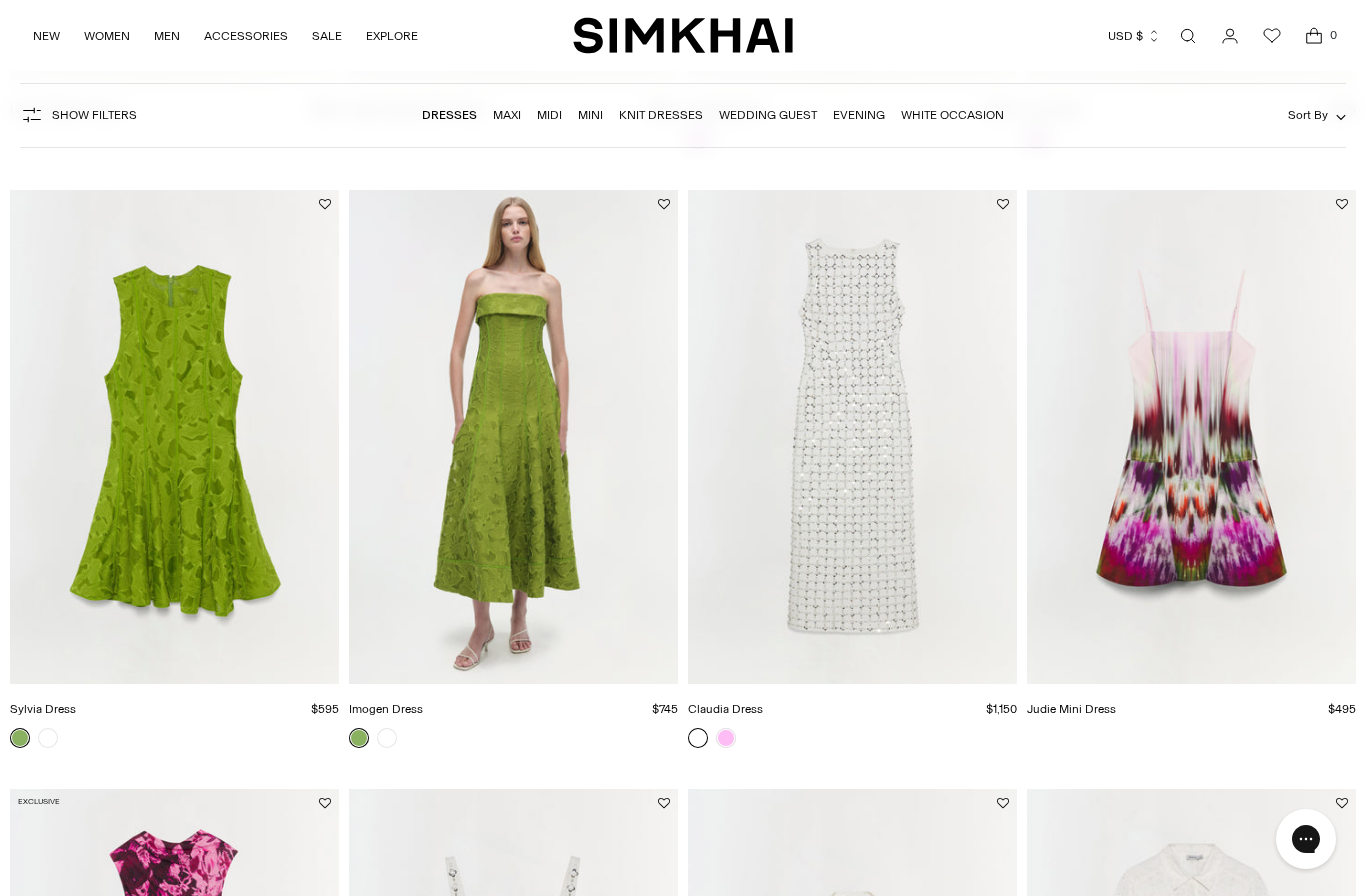 click at bounding box center [513, 437] 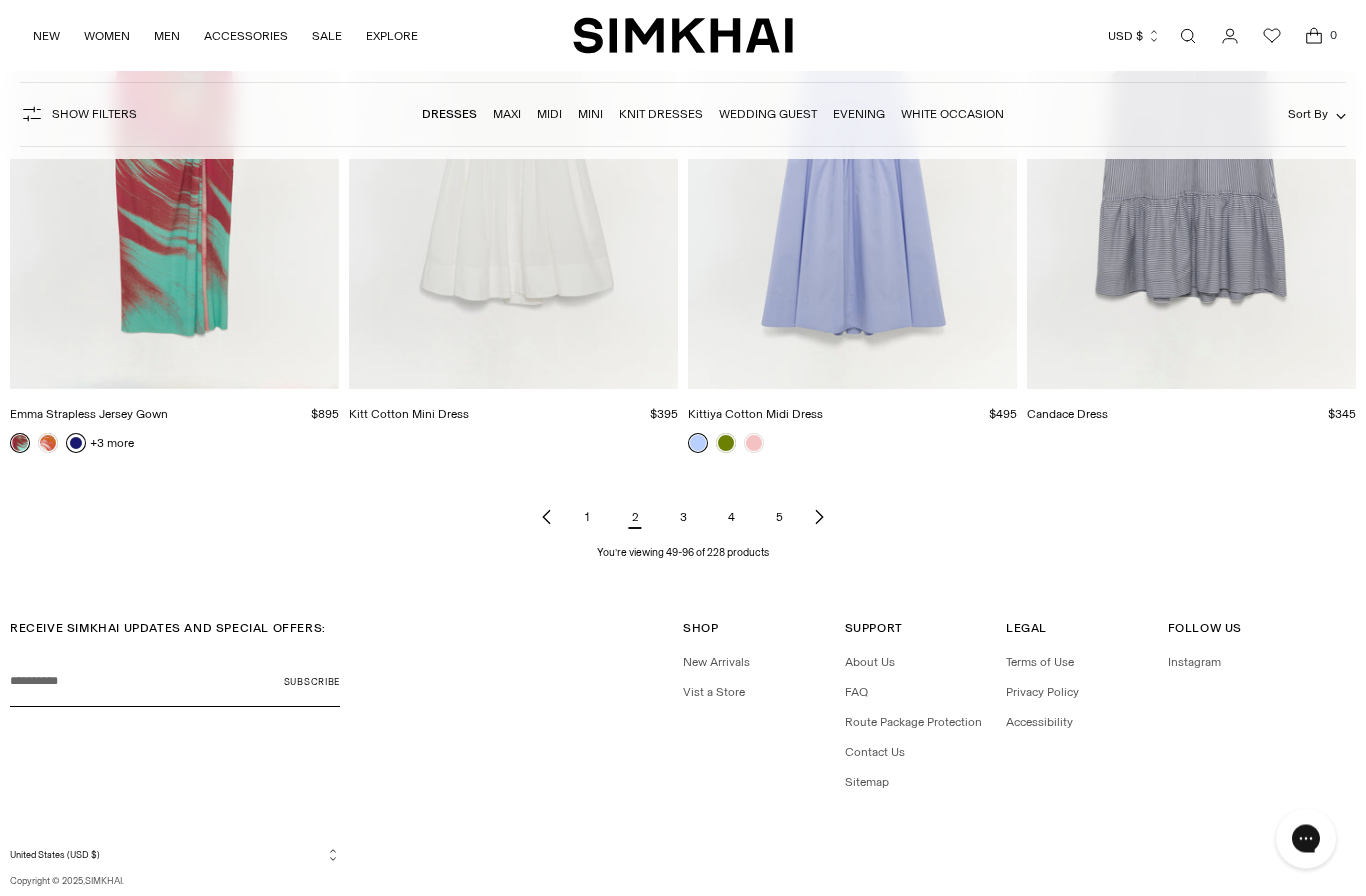 scroll, scrollTop: 6991, scrollLeft: 0, axis: vertical 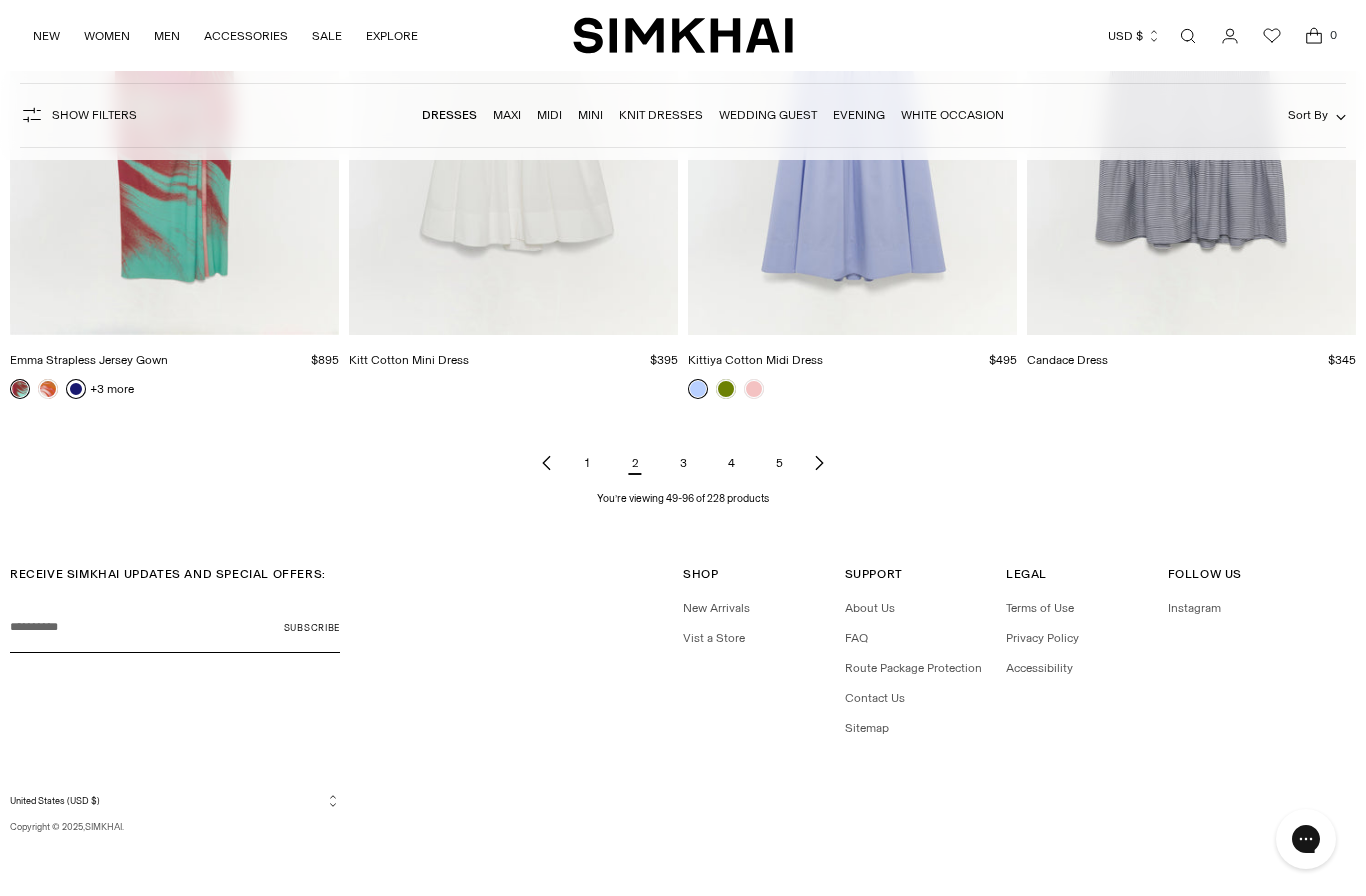 click on "3" at bounding box center (683, 463) 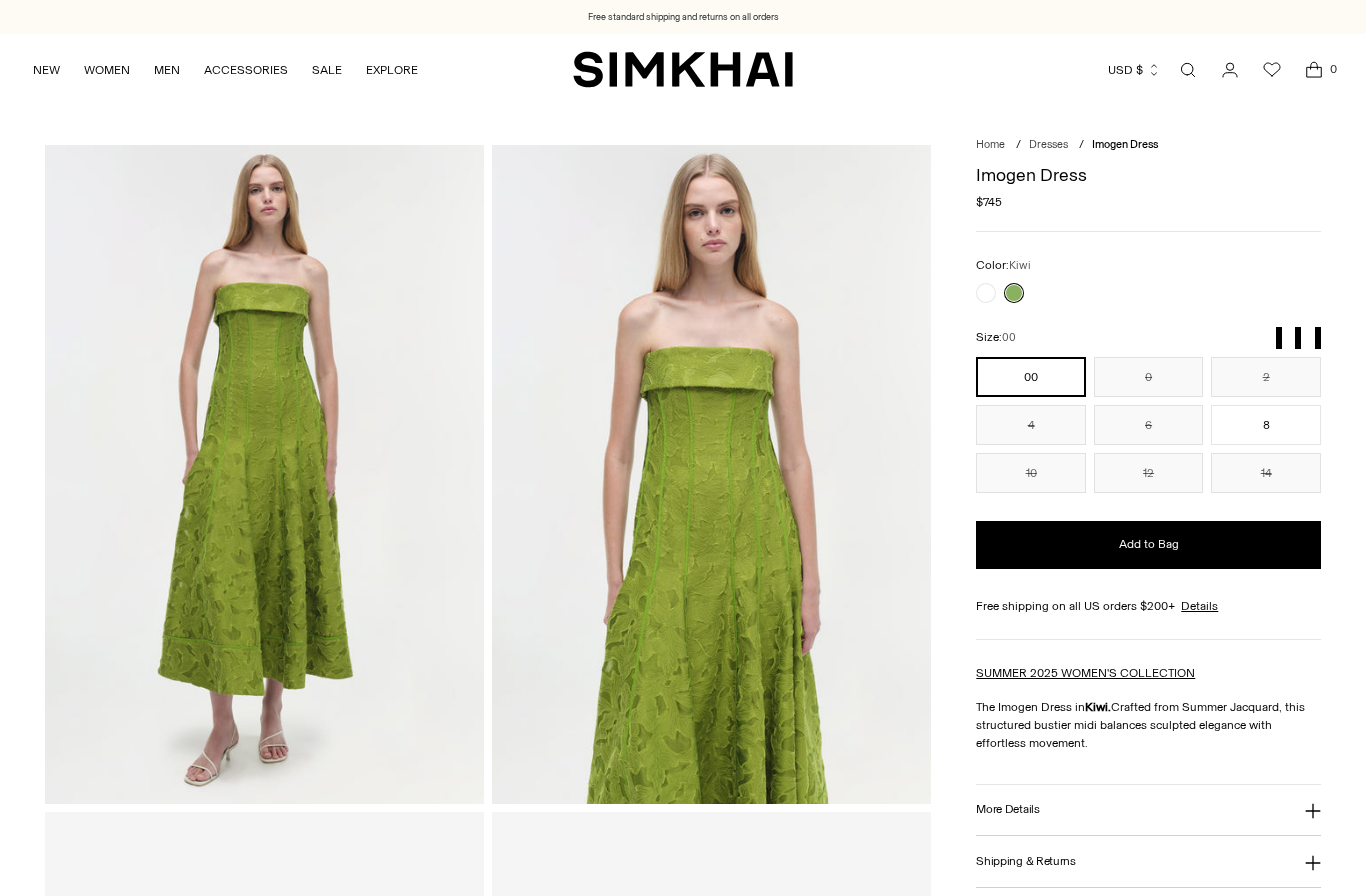 scroll, scrollTop: 0, scrollLeft: 0, axis: both 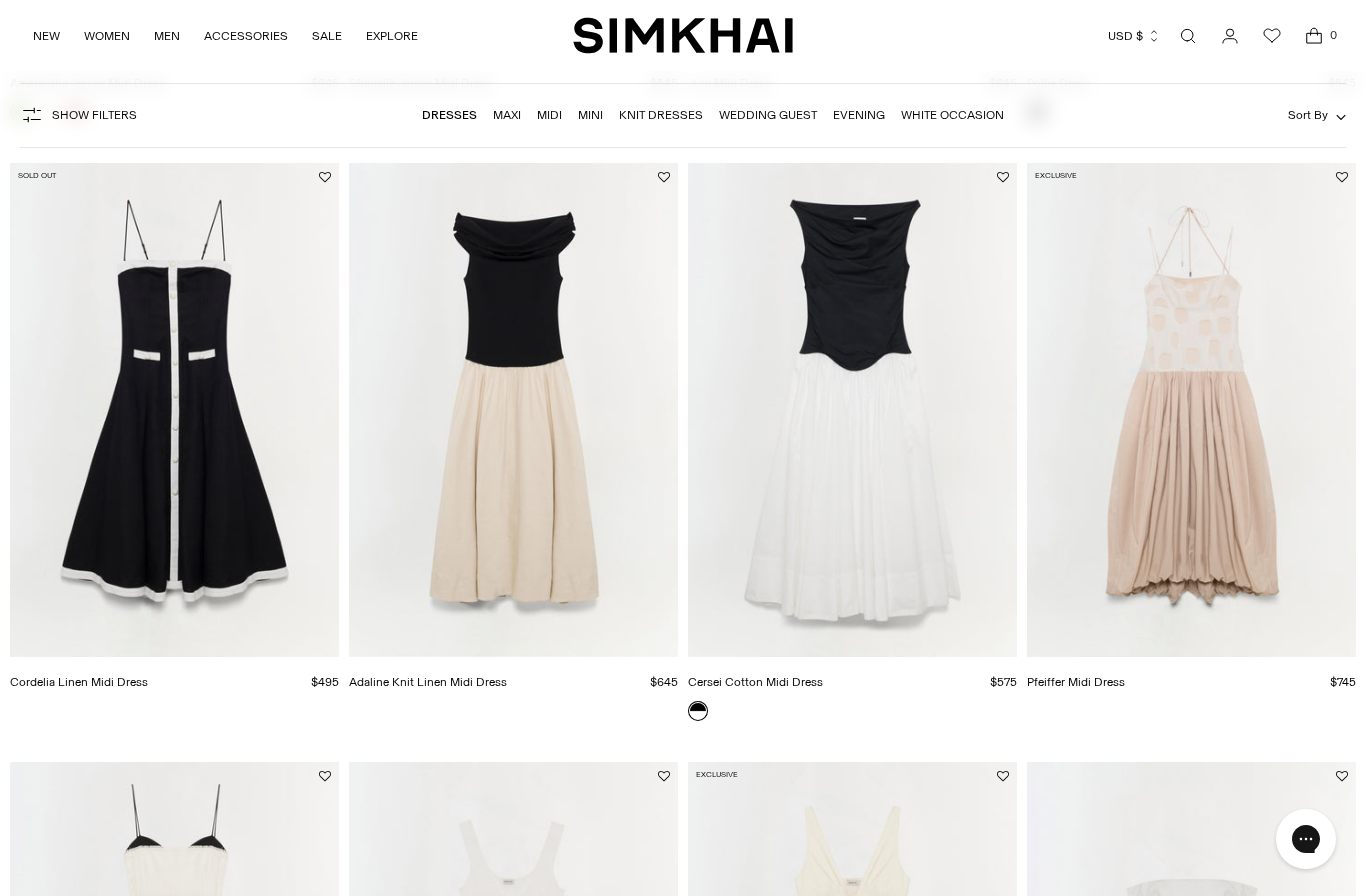 click at bounding box center (513, 410) 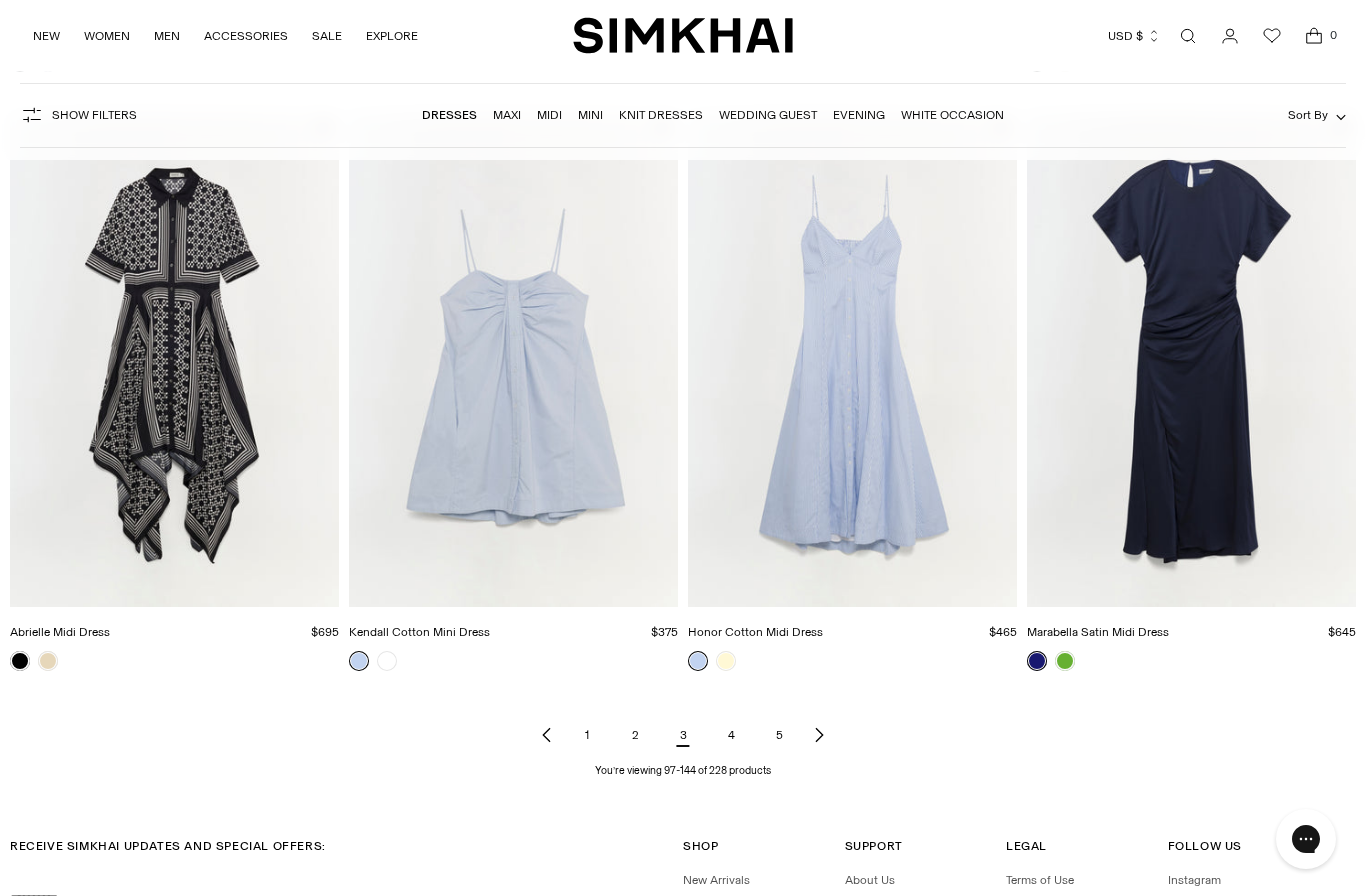 scroll, scrollTop: 6763, scrollLeft: 0, axis: vertical 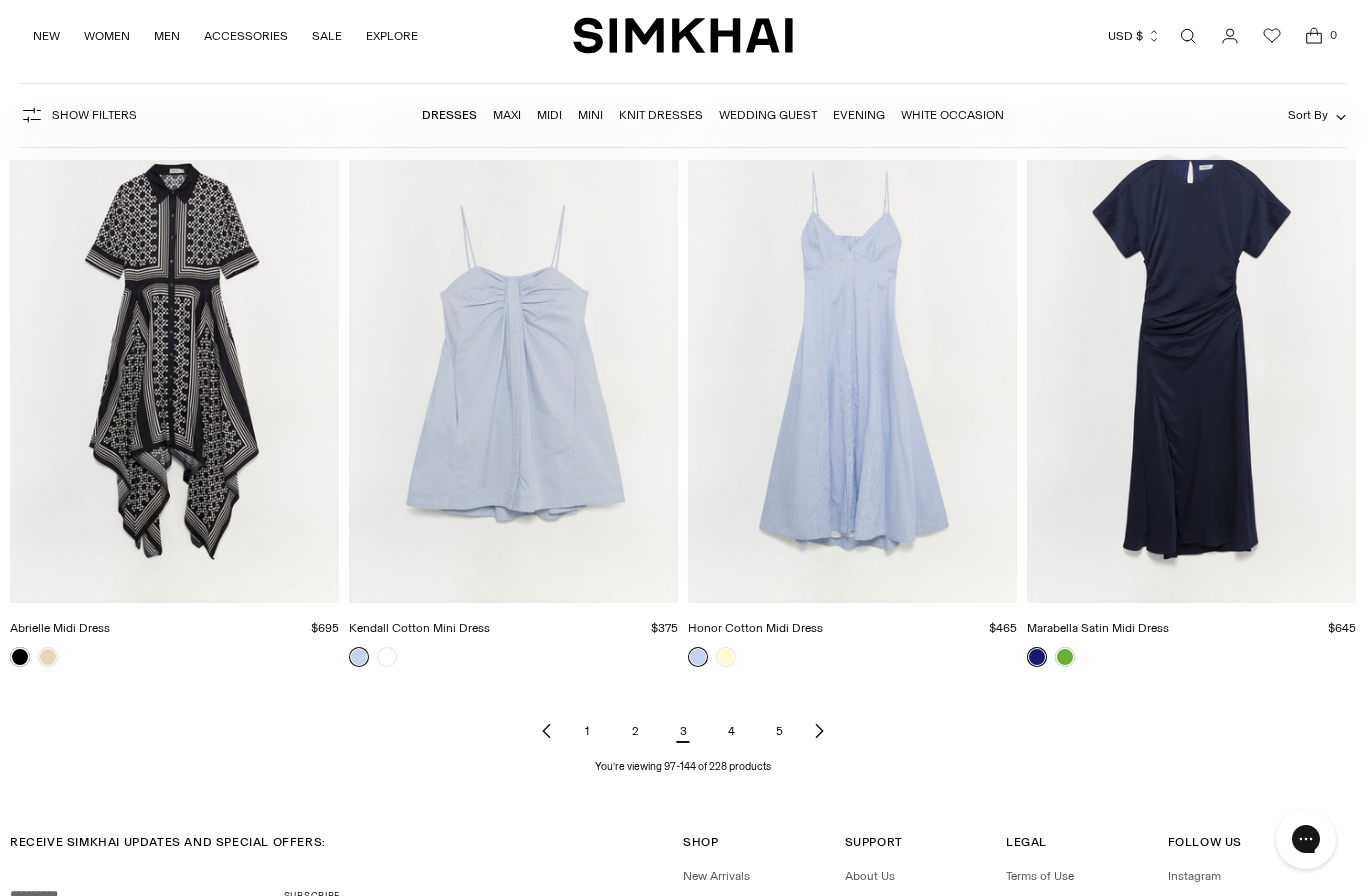 click on "Exclusive
Kittiya Cotton Midi Dress
$495
Unit price
/ per
Sold out
Suvi Dress $395 /" at bounding box center (683, -2858) 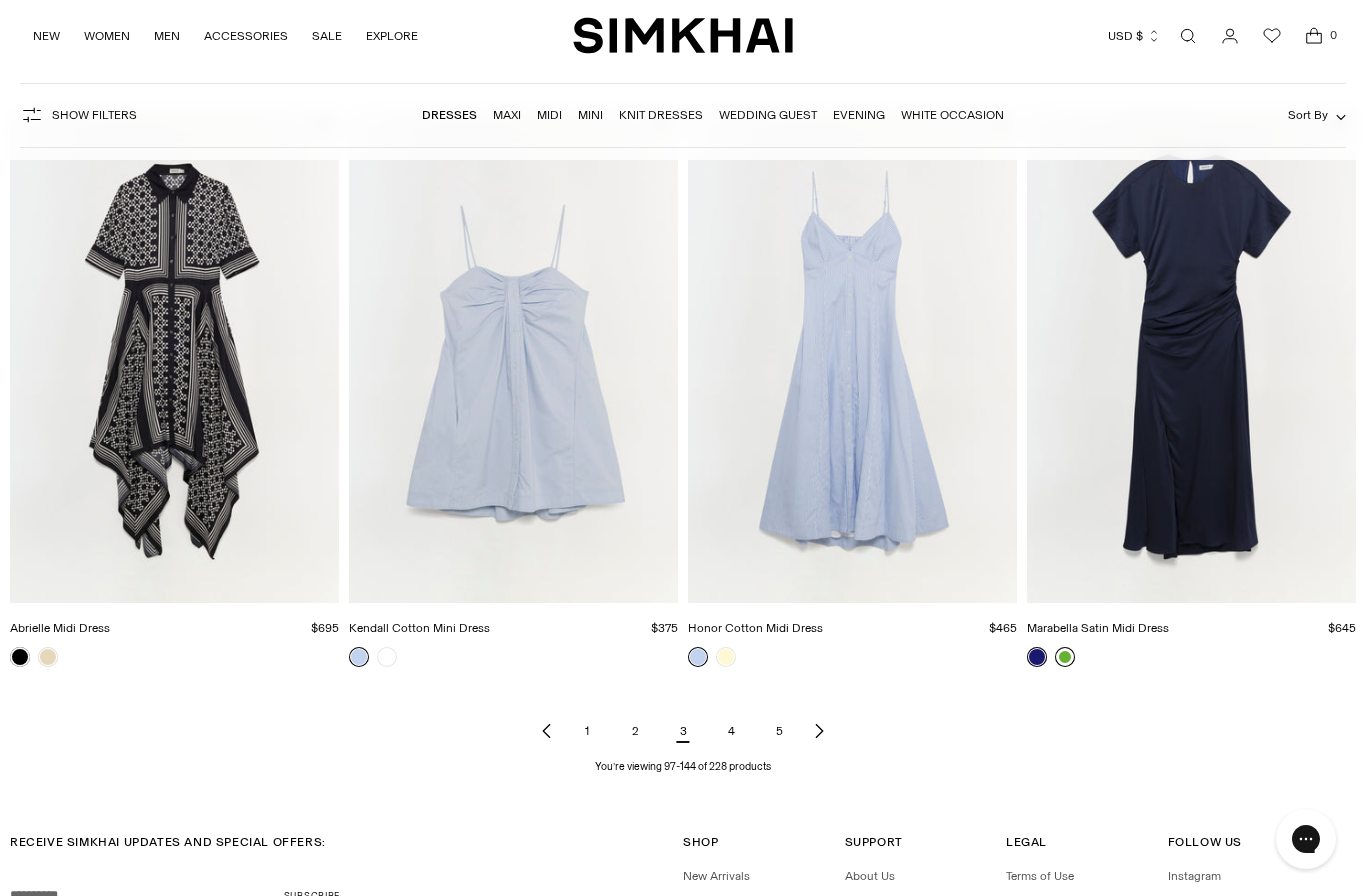 click at bounding box center [1065, 657] 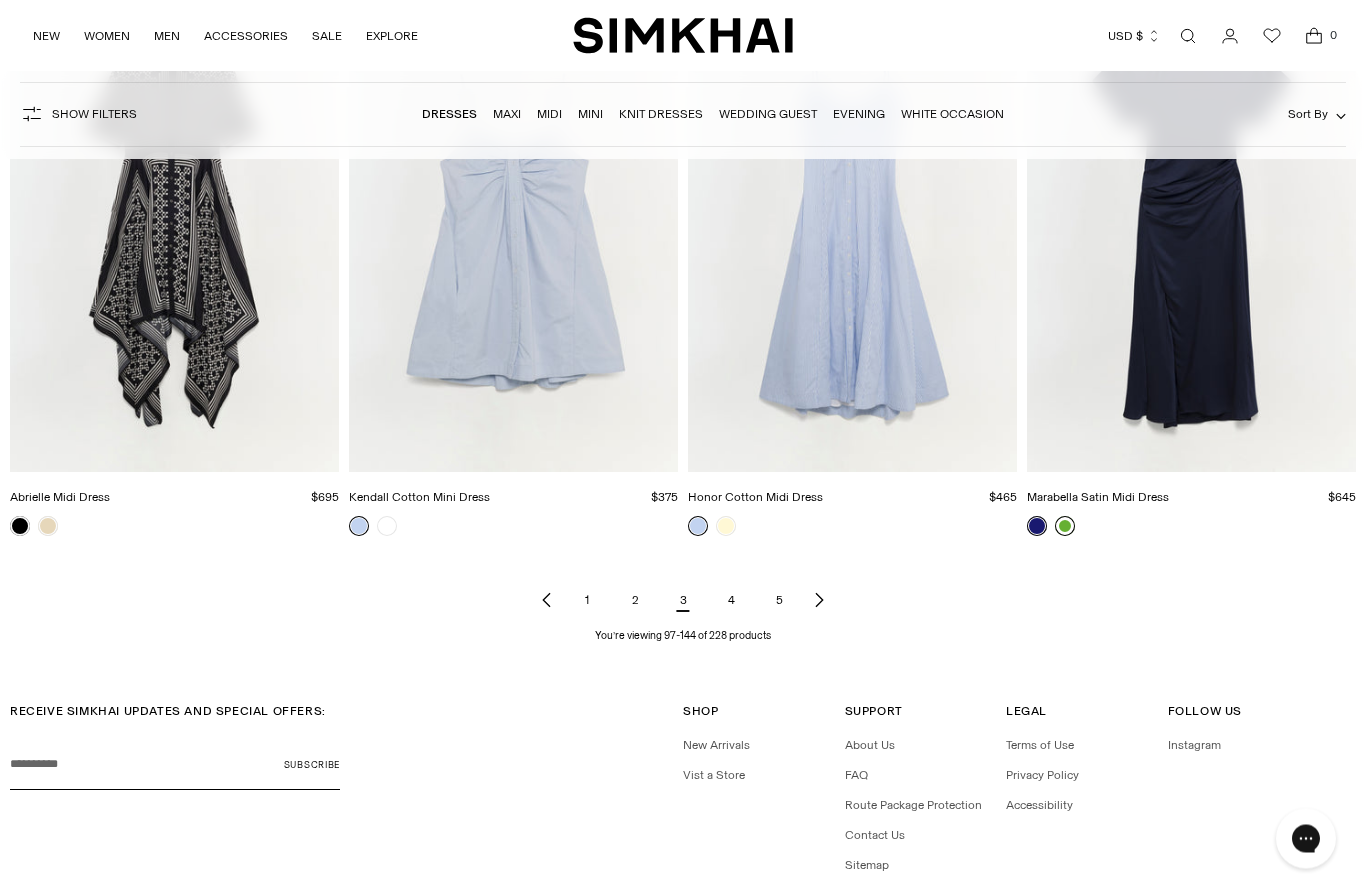 scroll, scrollTop: 6945, scrollLeft: 0, axis: vertical 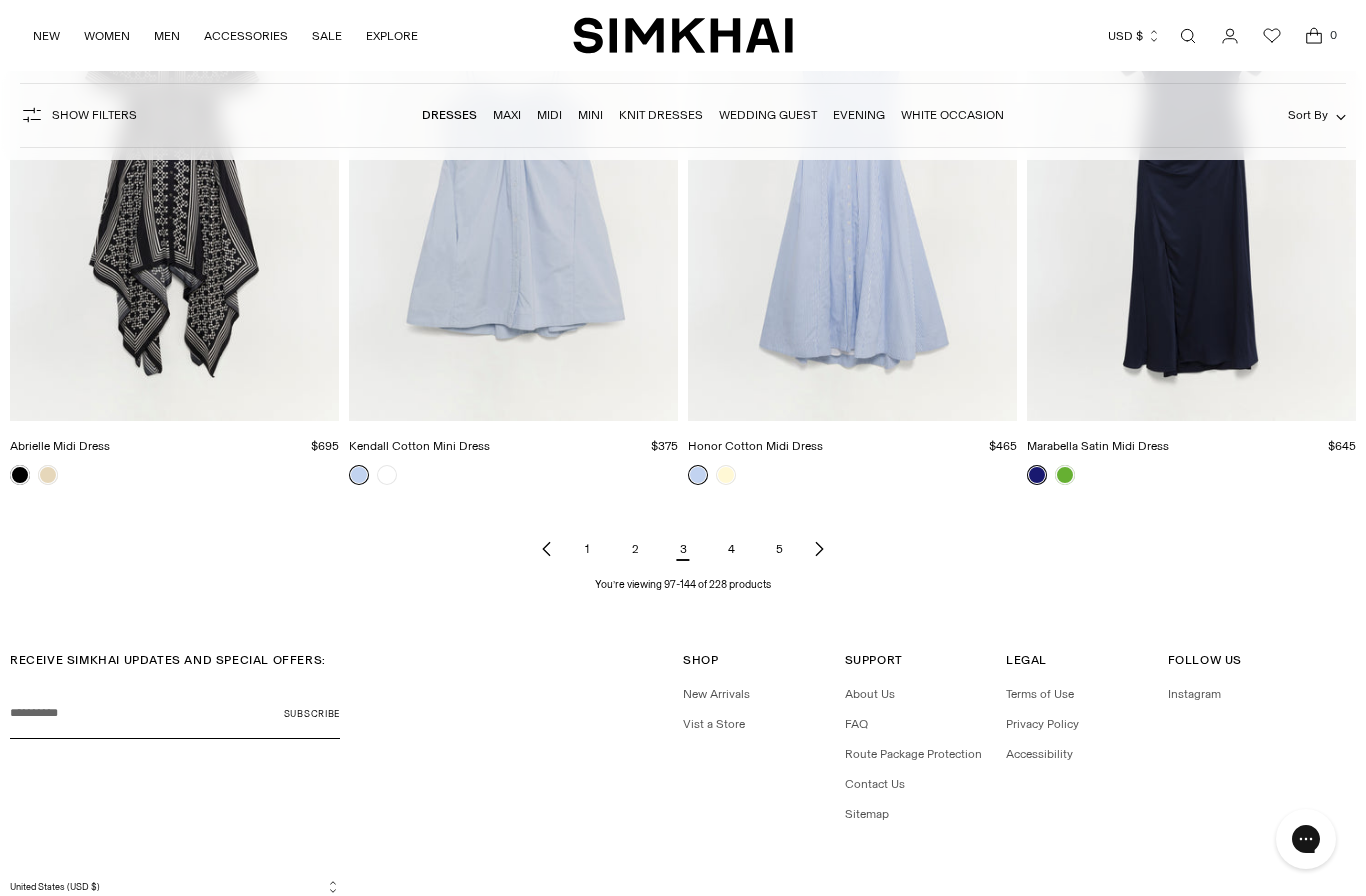 click on "4" at bounding box center (731, 549) 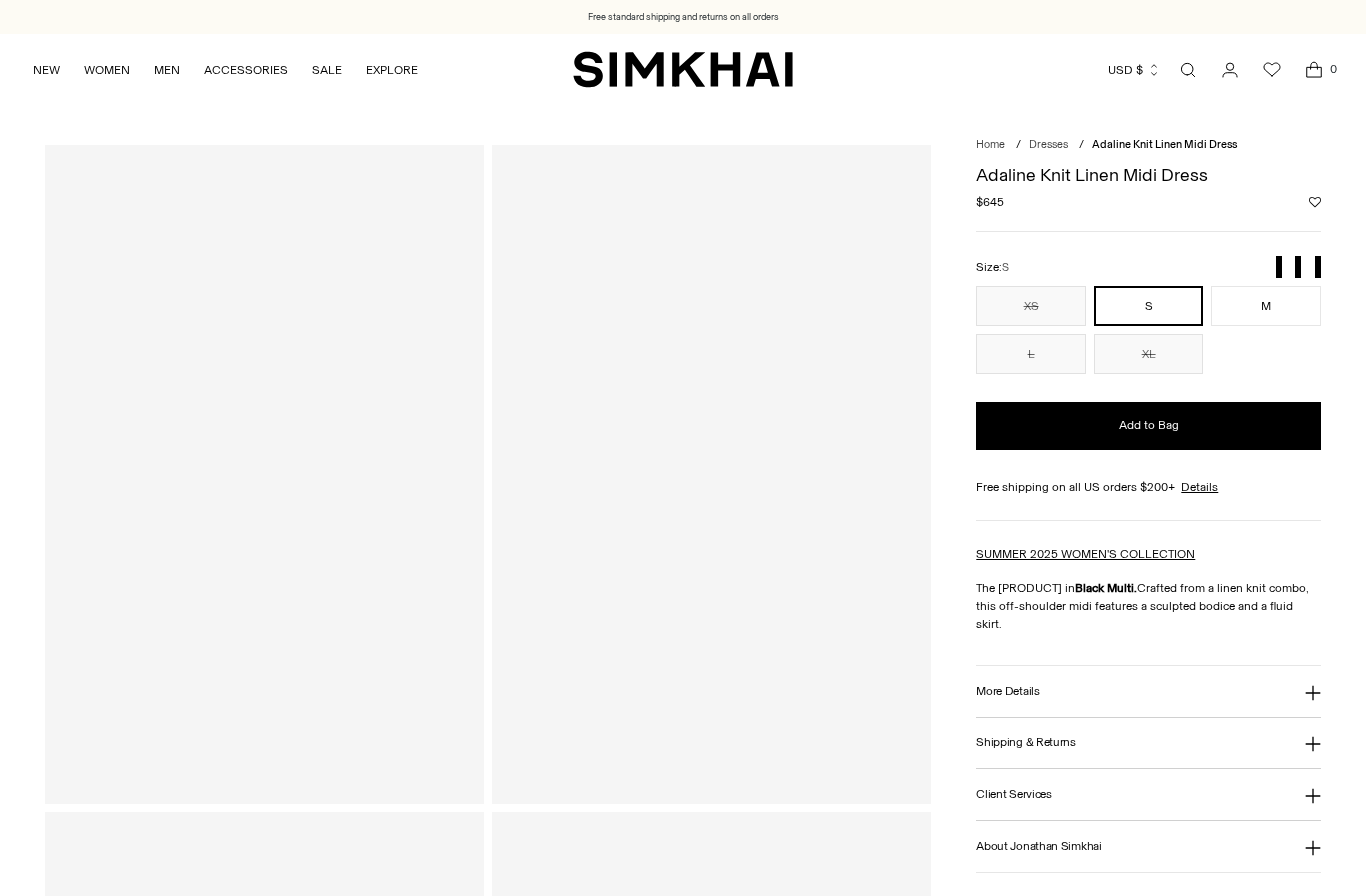 scroll, scrollTop: 0, scrollLeft: 0, axis: both 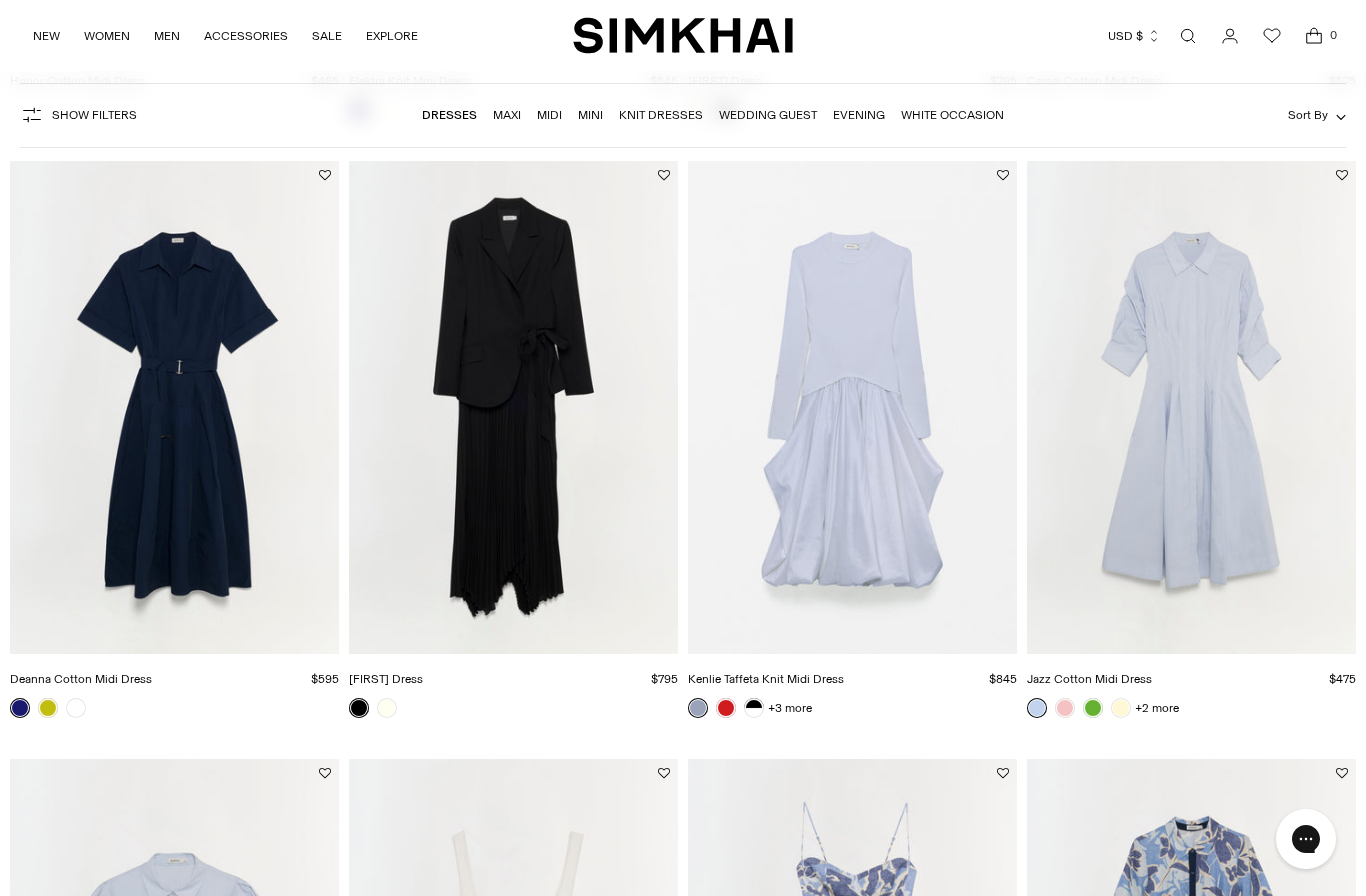click at bounding box center (852, 408) 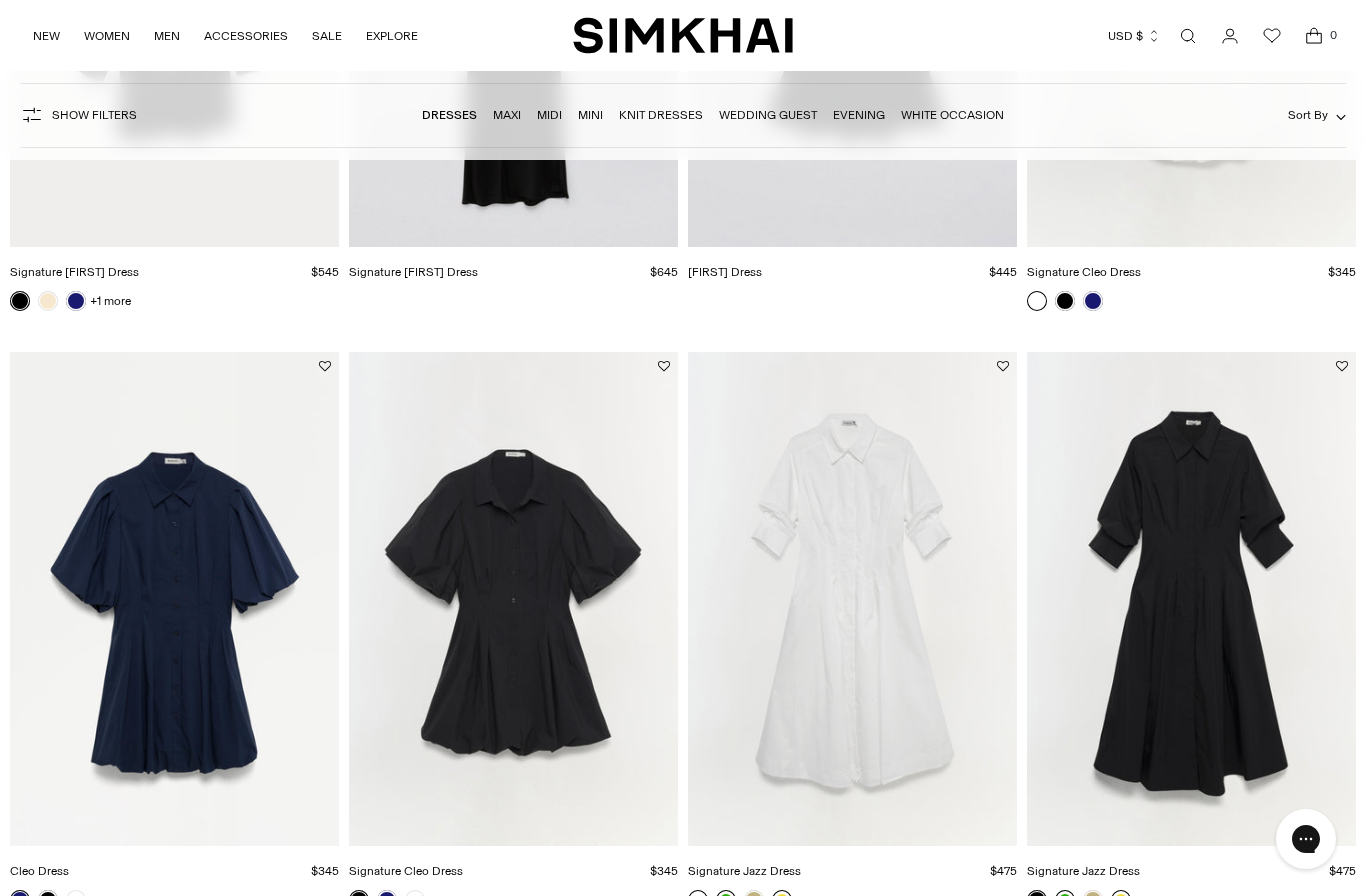 scroll, scrollTop: 6949, scrollLeft: 0, axis: vertical 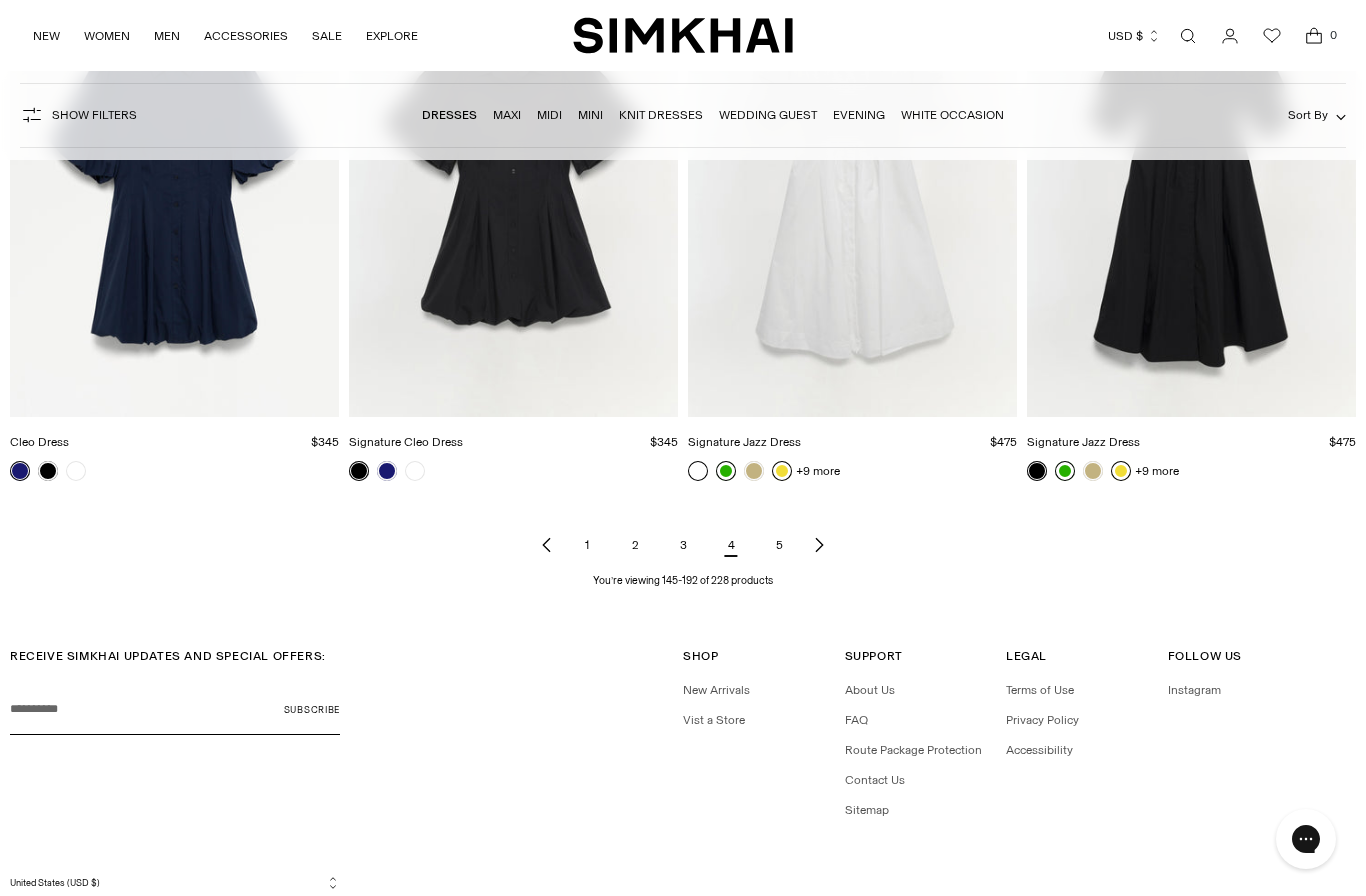click on "5" at bounding box center [779, 545] 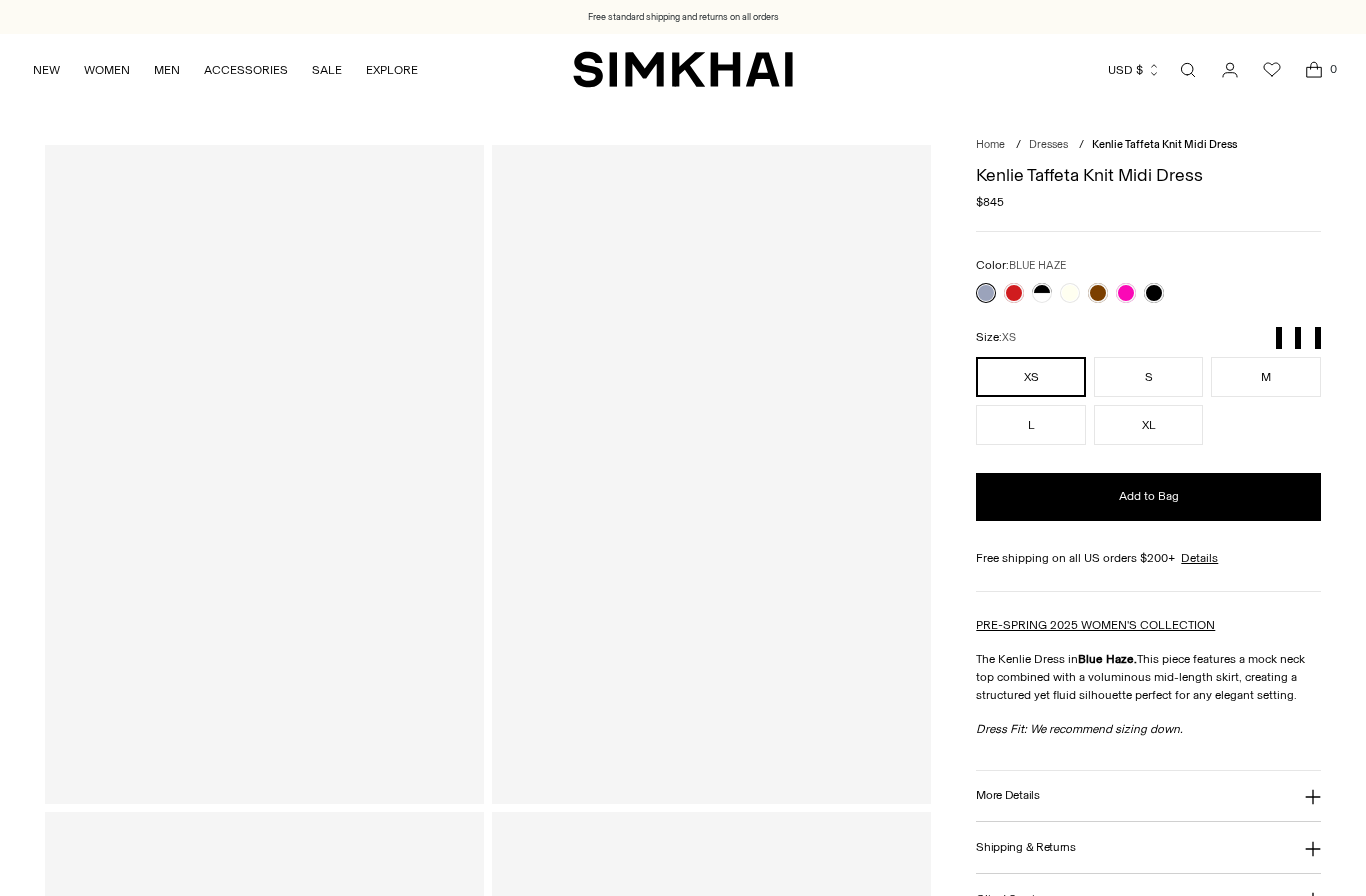scroll, scrollTop: 0, scrollLeft: 0, axis: both 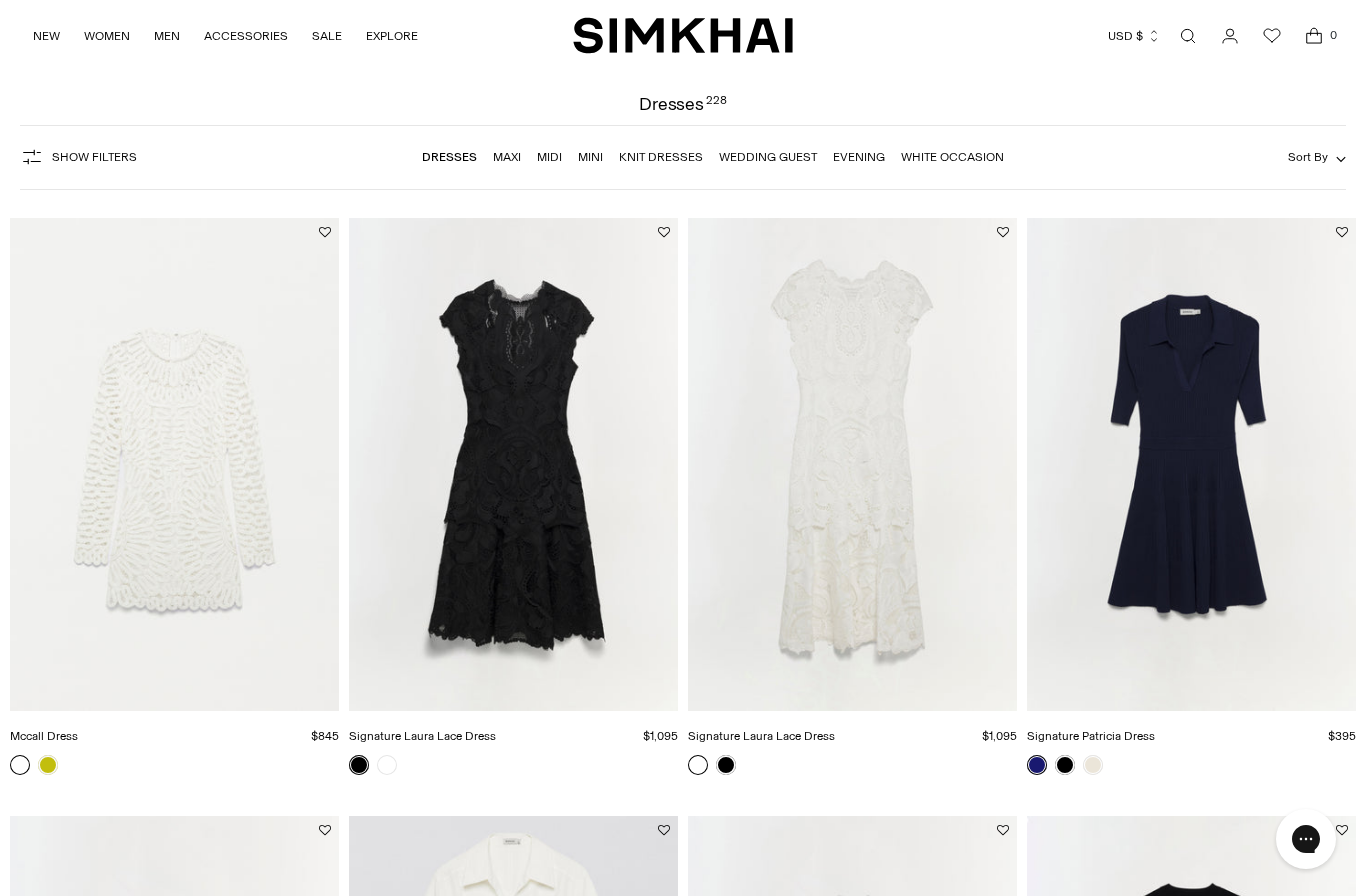click at bounding box center [513, 465] 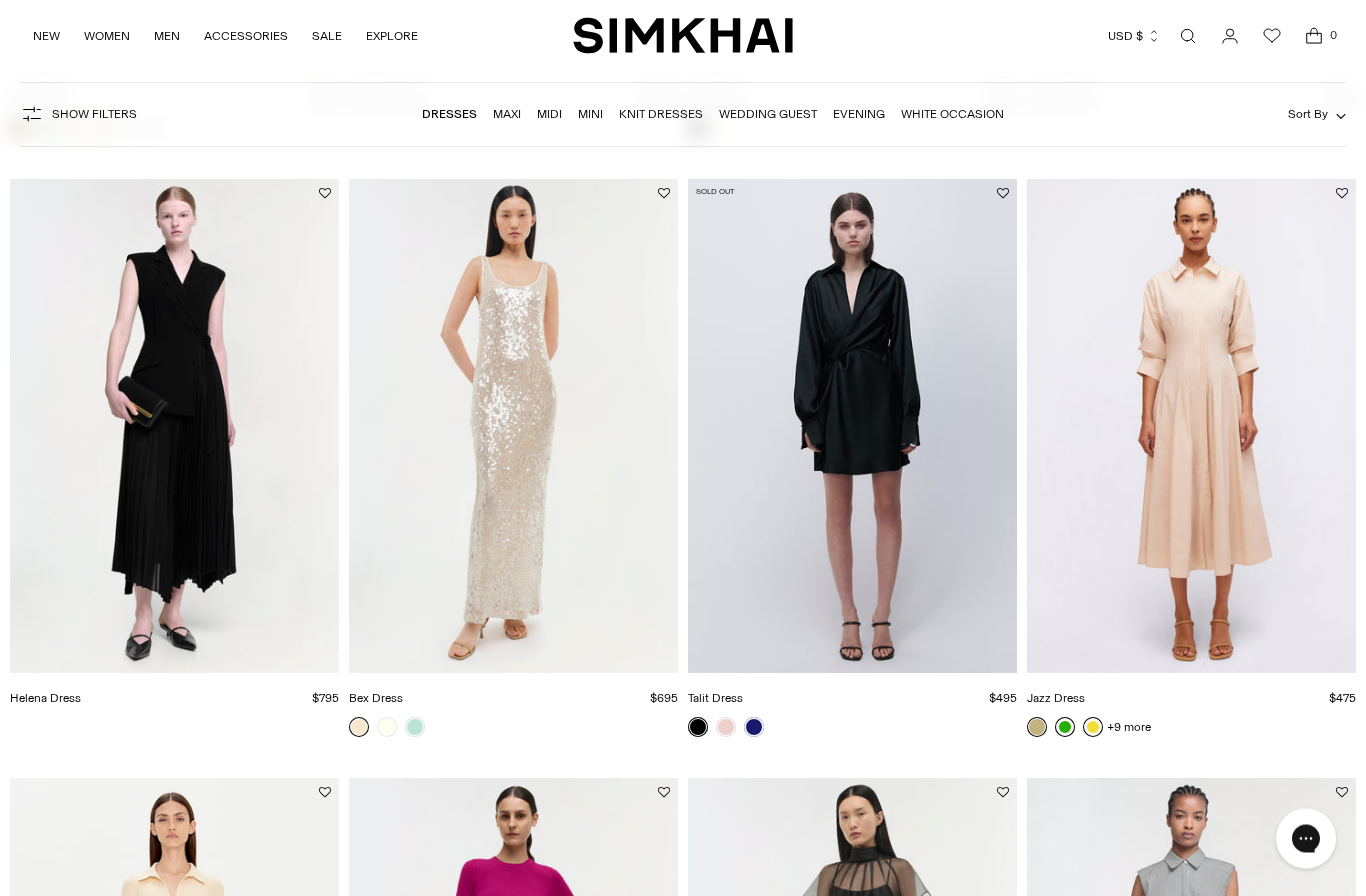 scroll, scrollTop: 3102, scrollLeft: 0, axis: vertical 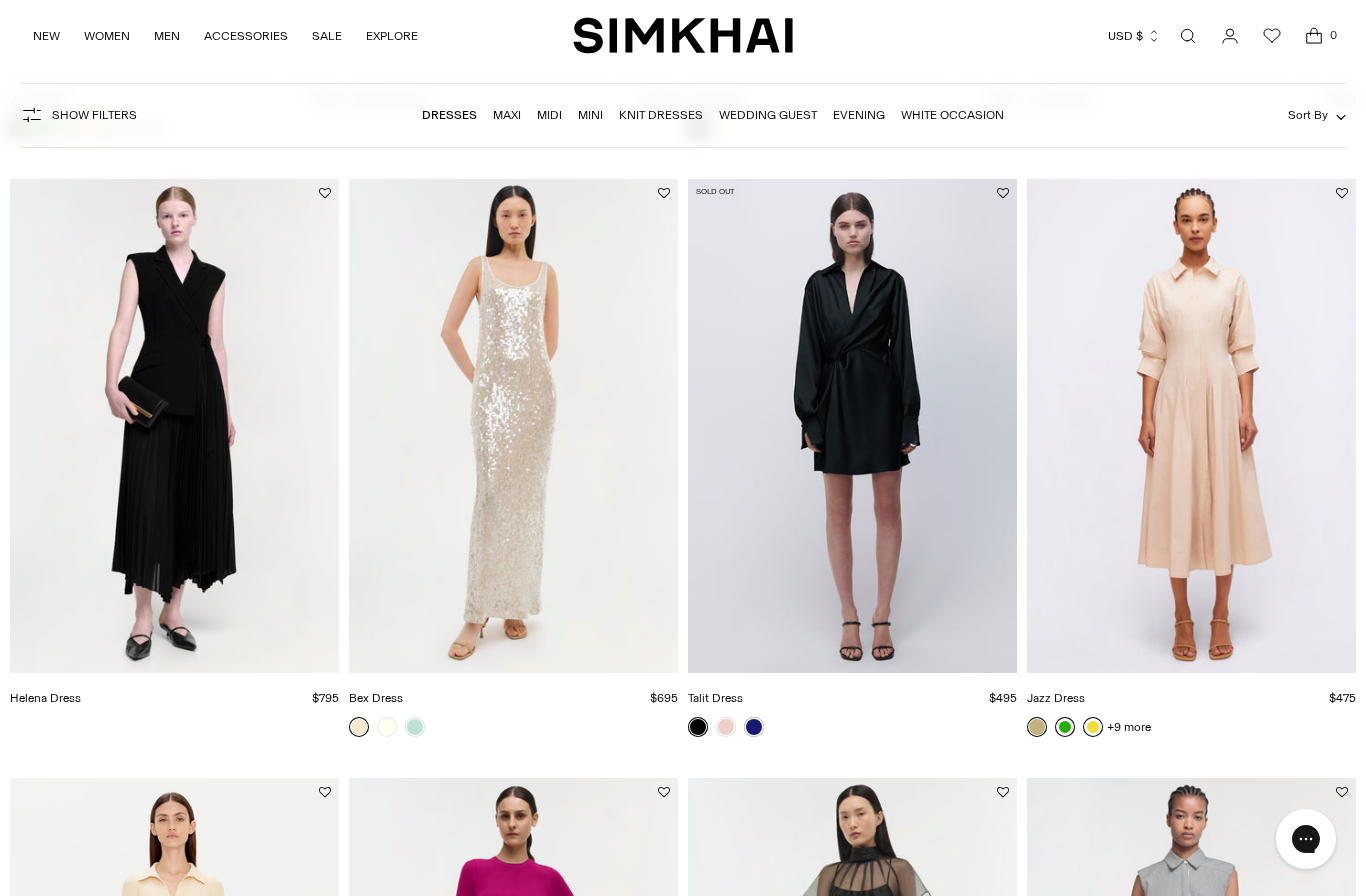 click at bounding box center (174, 426) 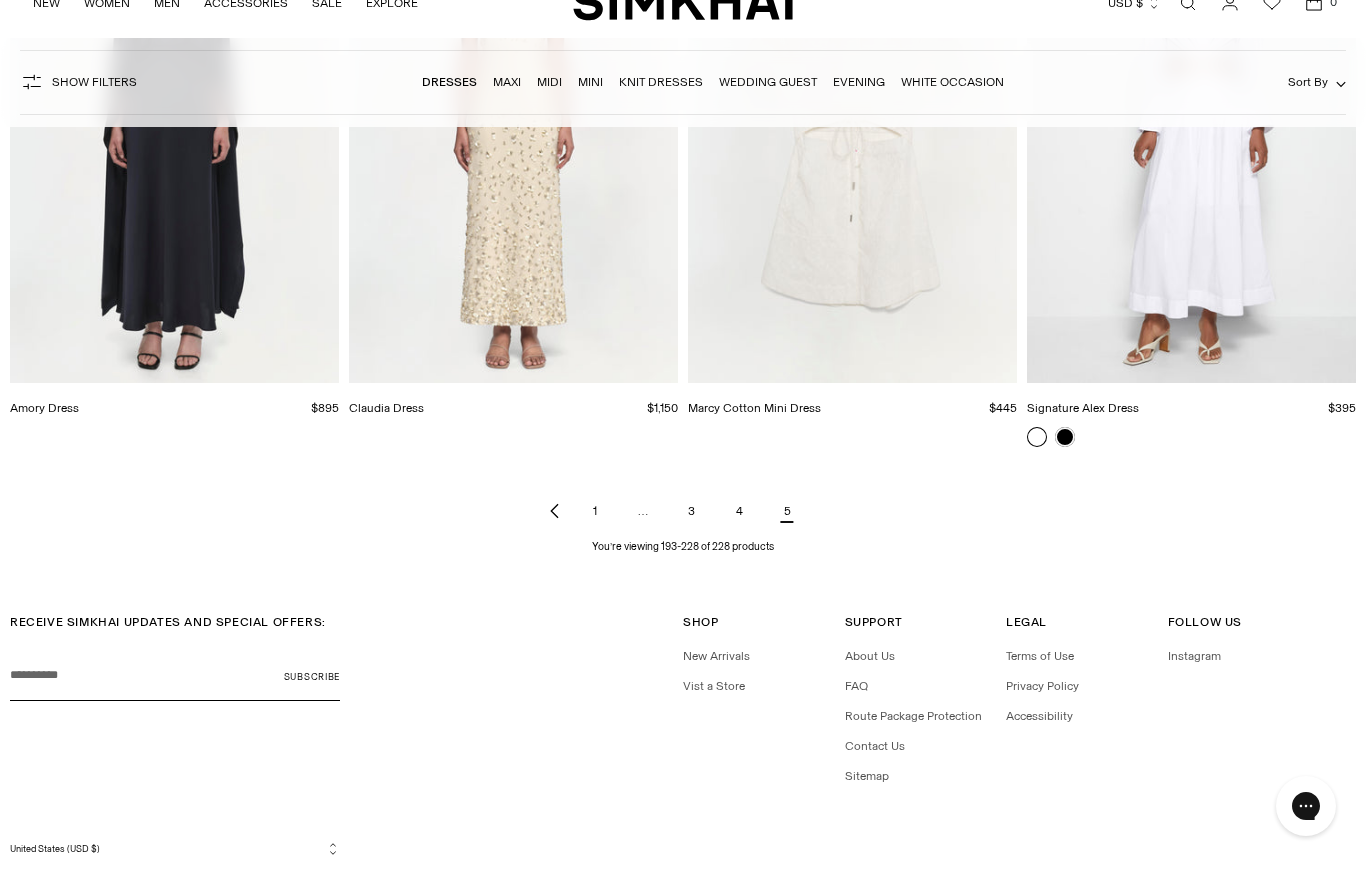 scroll, scrollTop: 5236, scrollLeft: 0, axis: vertical 